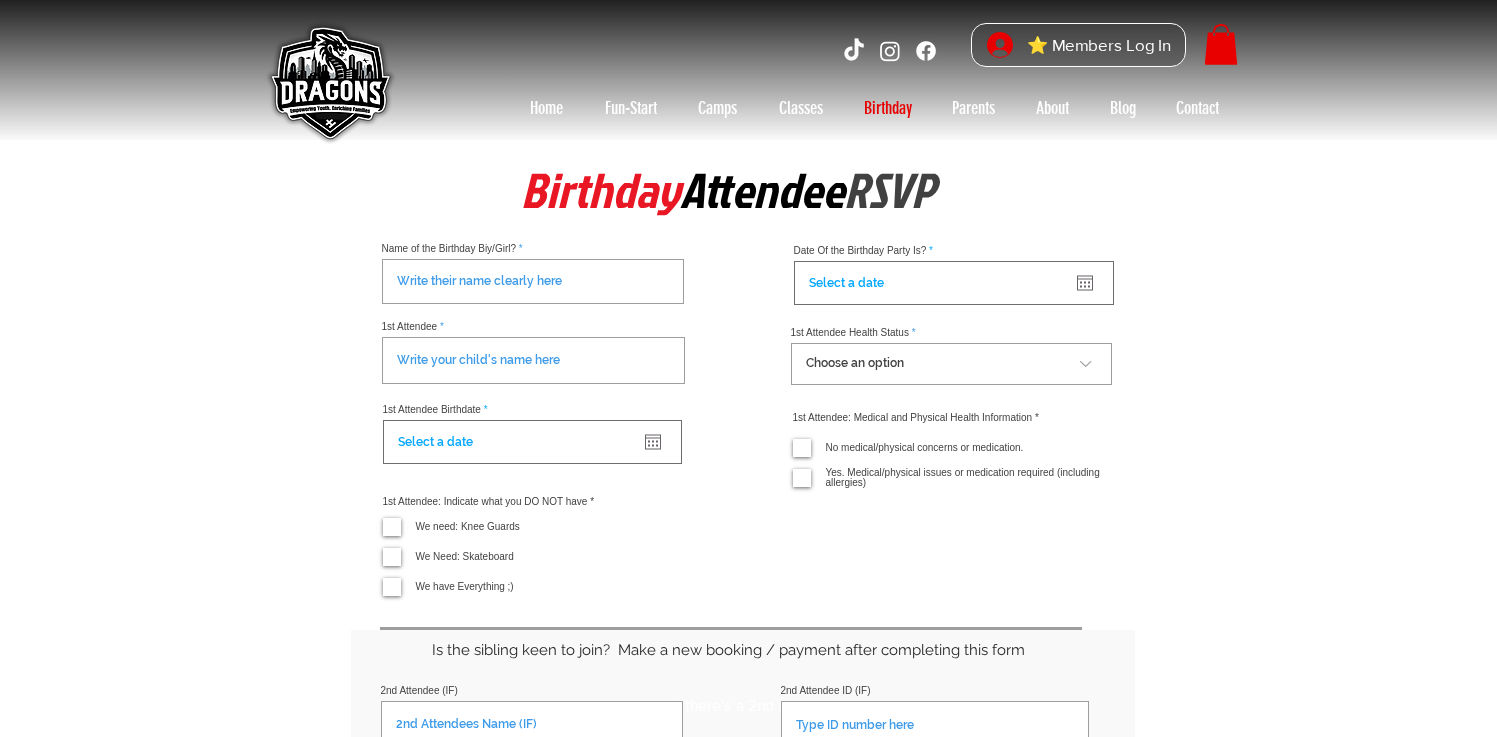 scroll, scrollTop: 0, scrollLeft: 0, axis: both 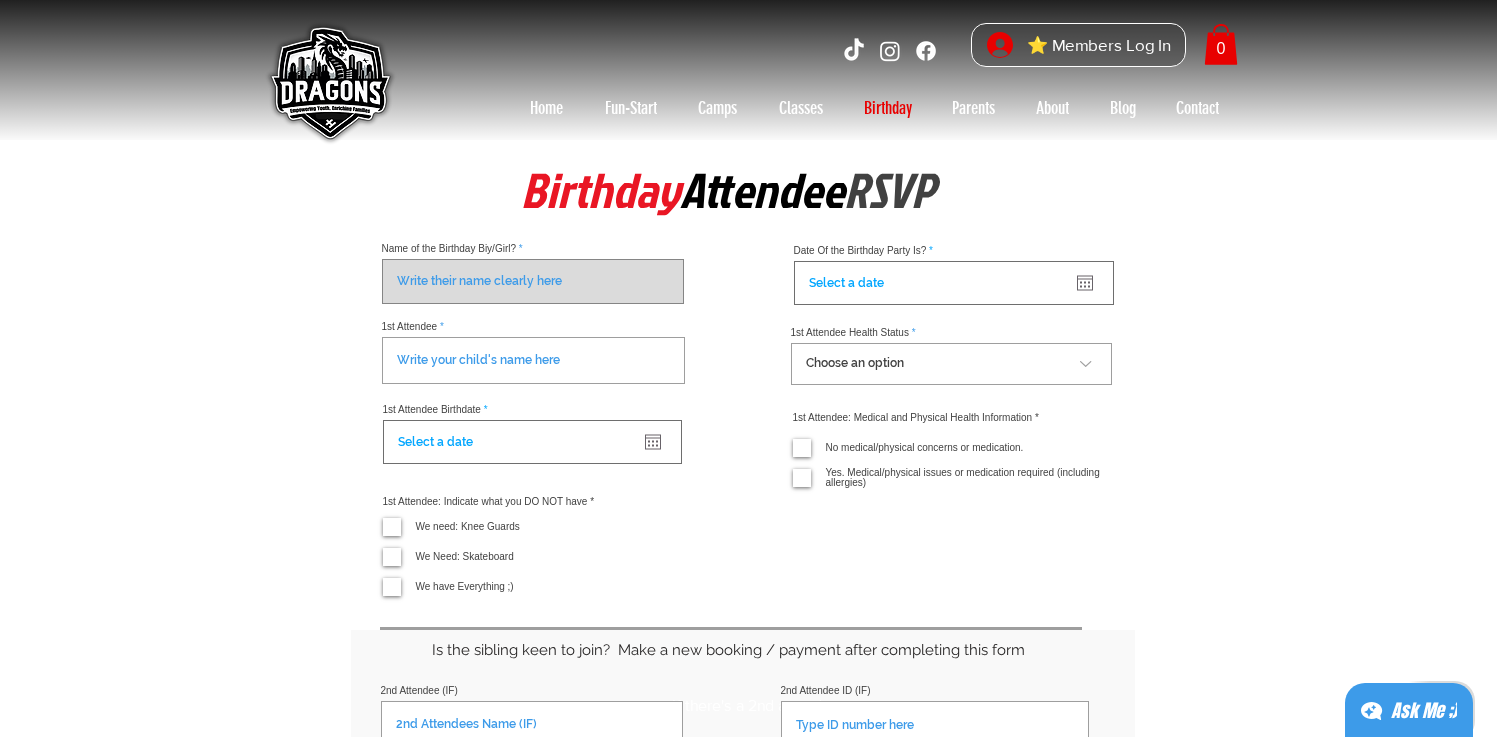click on "Name of the Birthday Biy/Girl?" at bounding box center (533, 281) 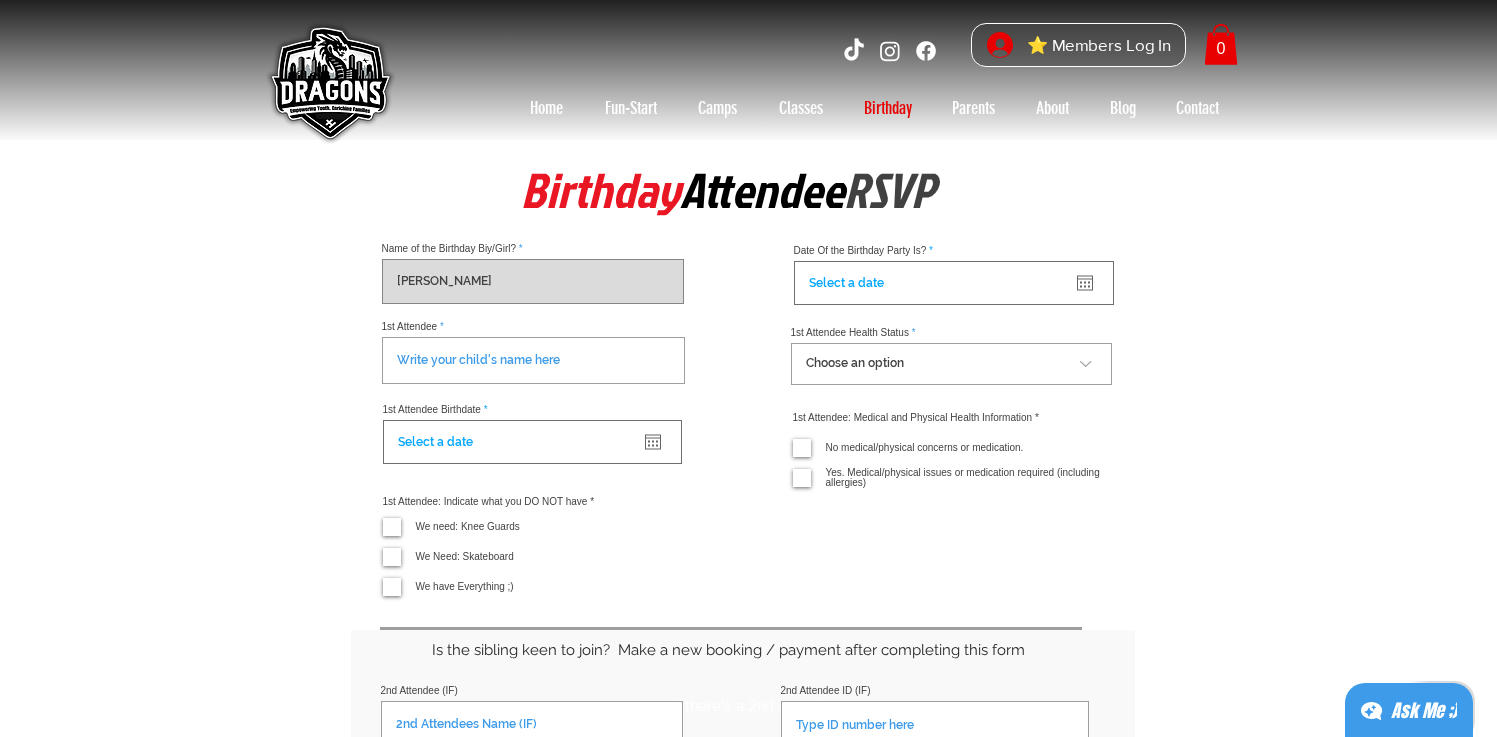 type on "Rogan" 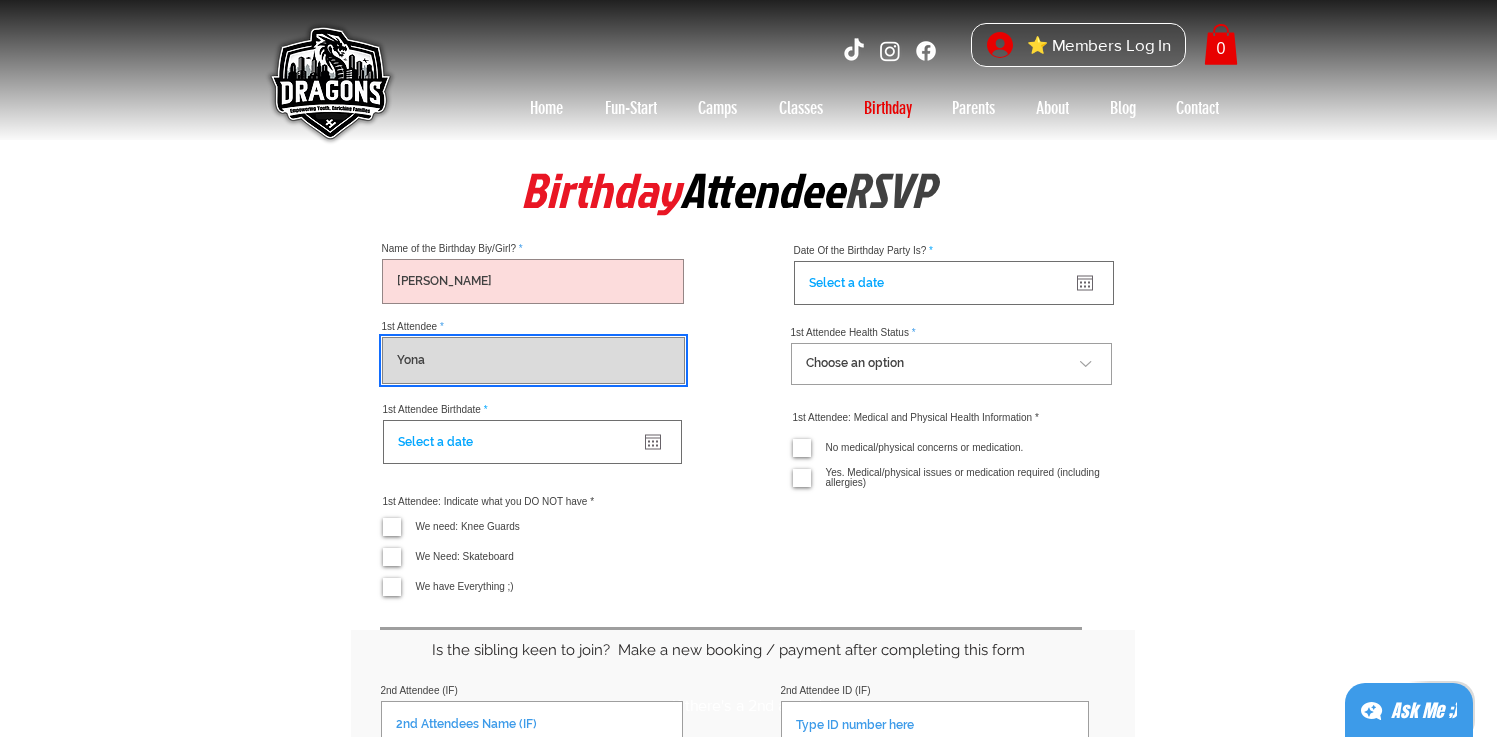 type on "Yona" 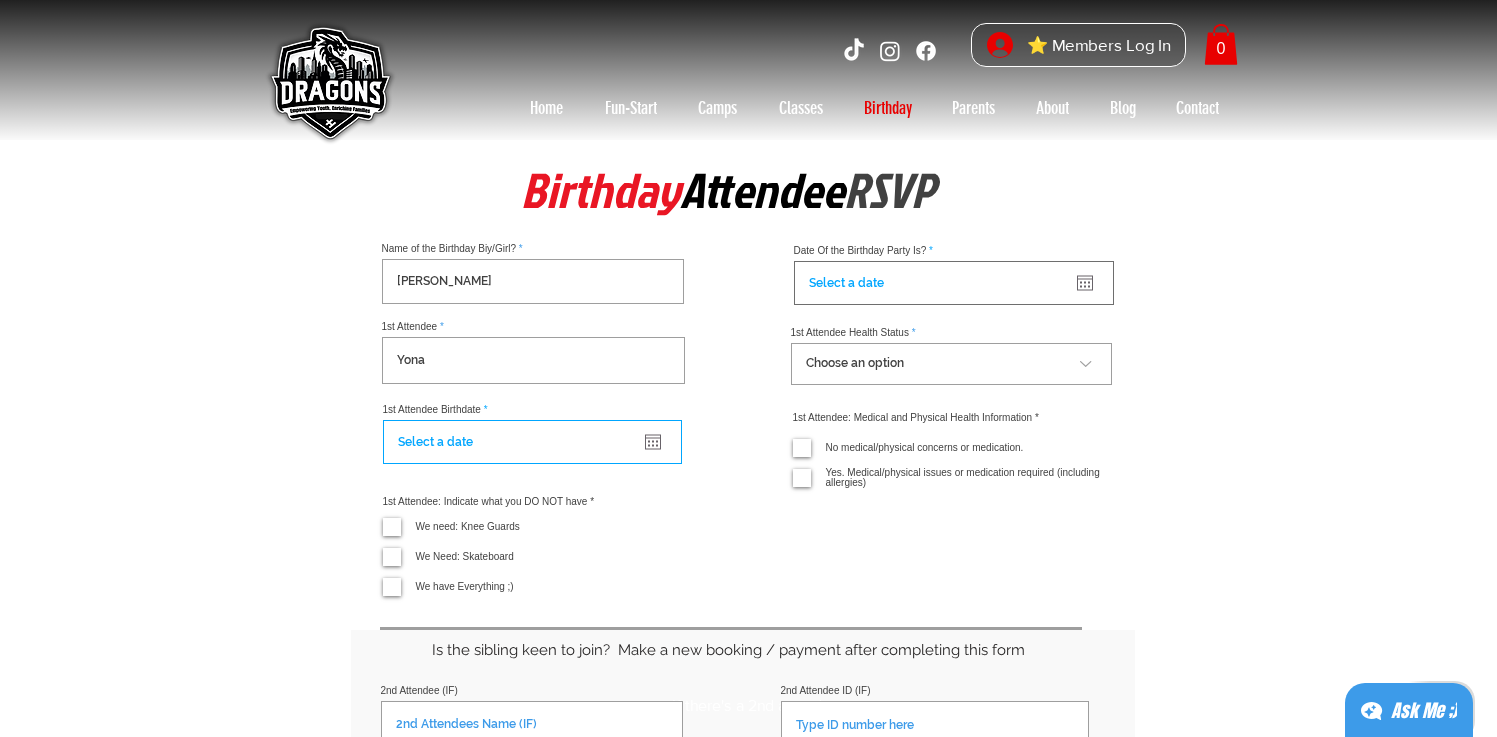 click at bounding box center [532, 442] 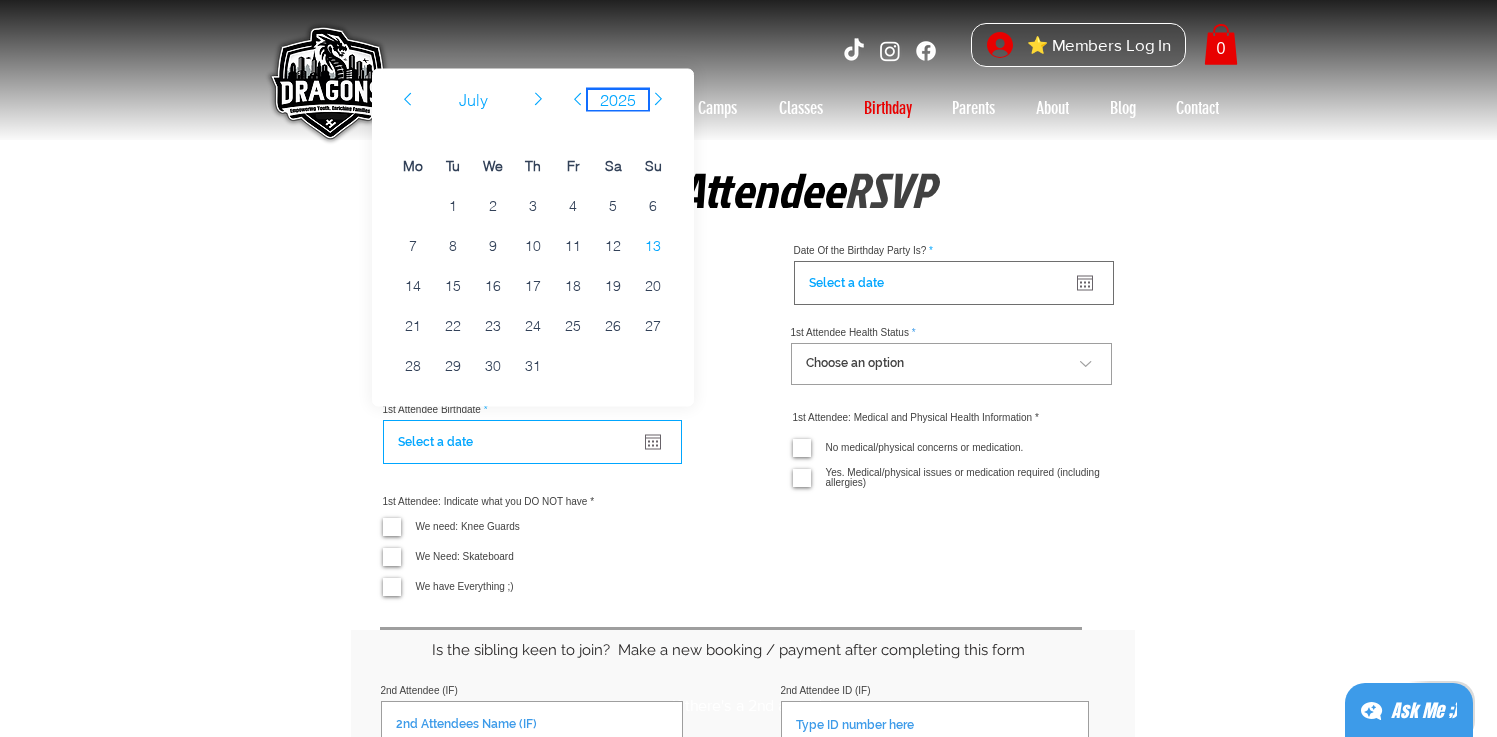 click on "2025" at bounding box center [618, 99] 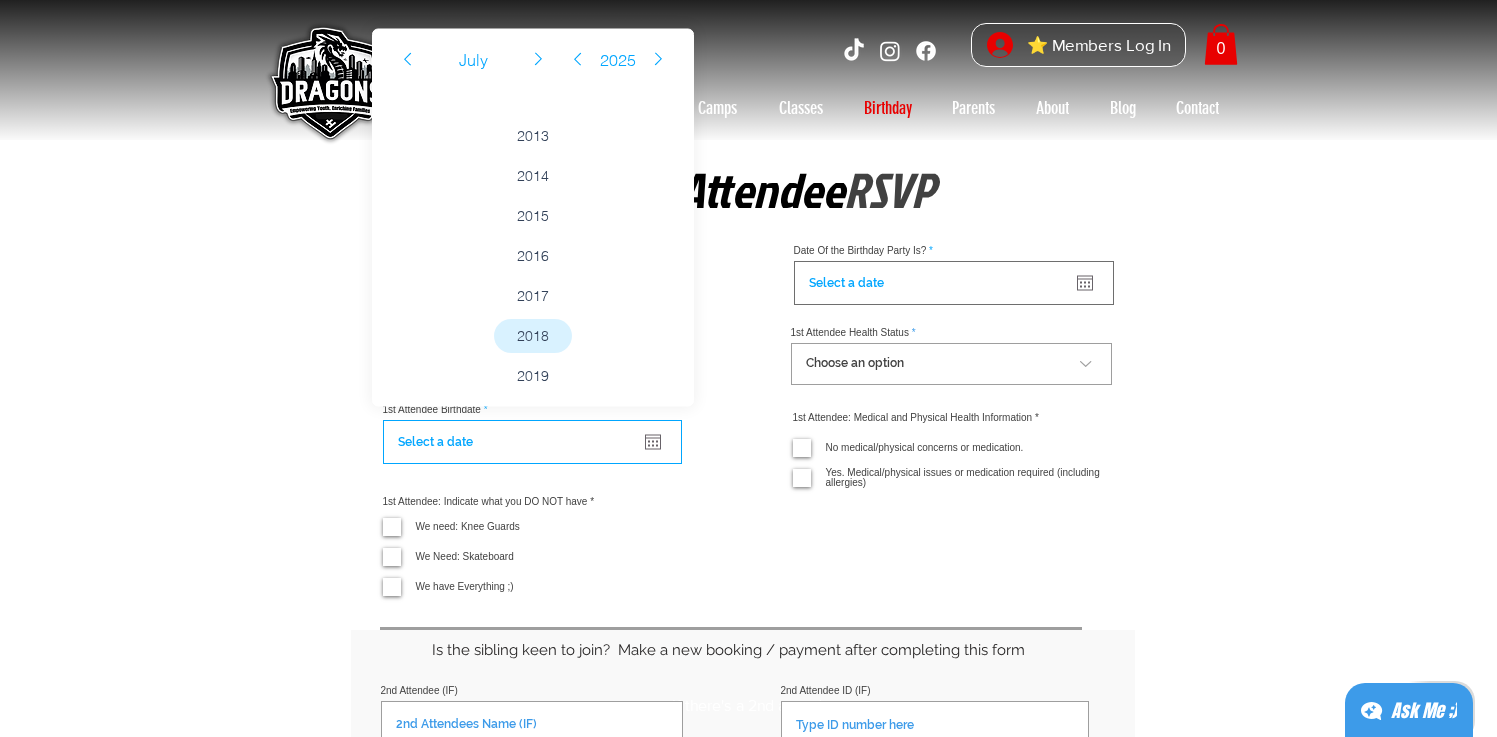 scroll, scrollTop: 4513, scrollLeft: 0, axis: vertical 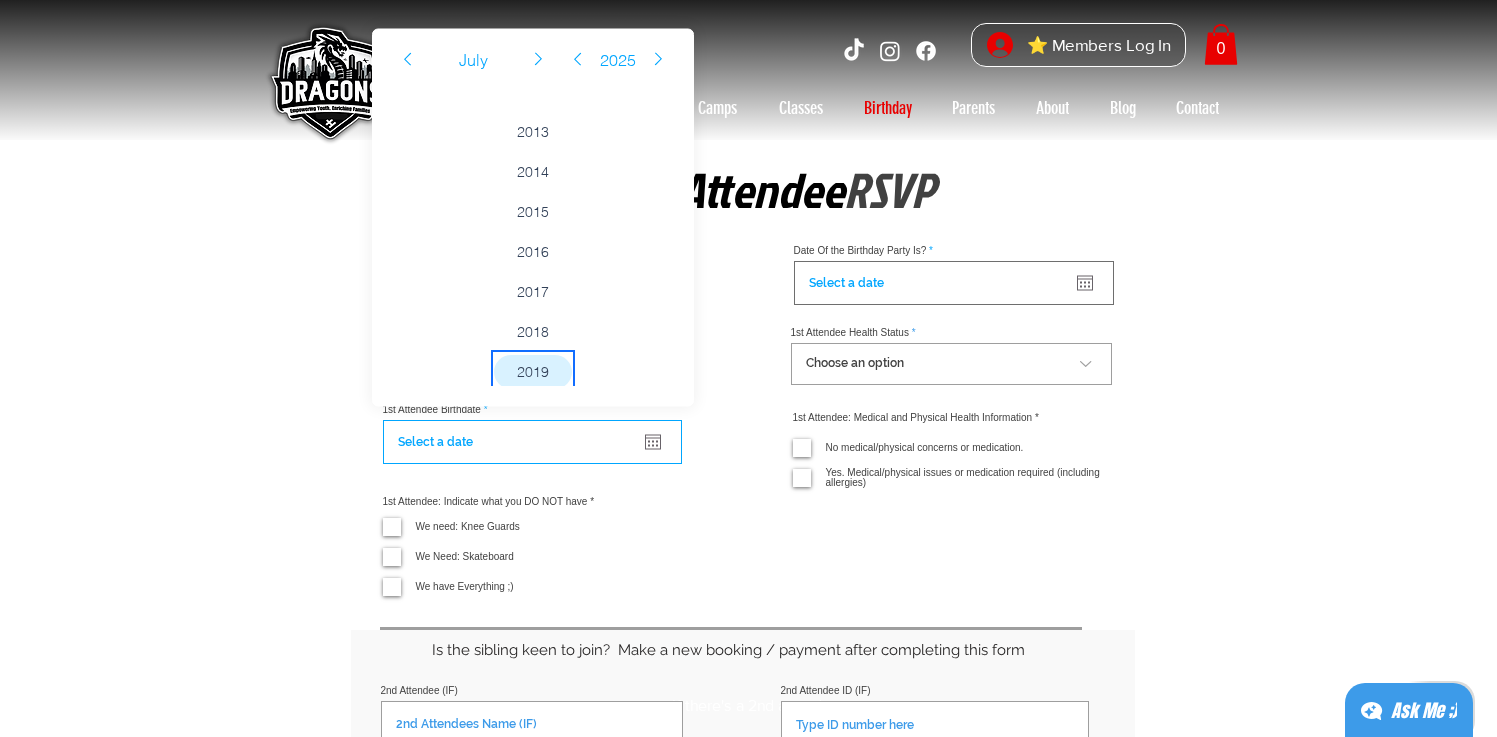 click on "2019" at bounding box center (533, 372) 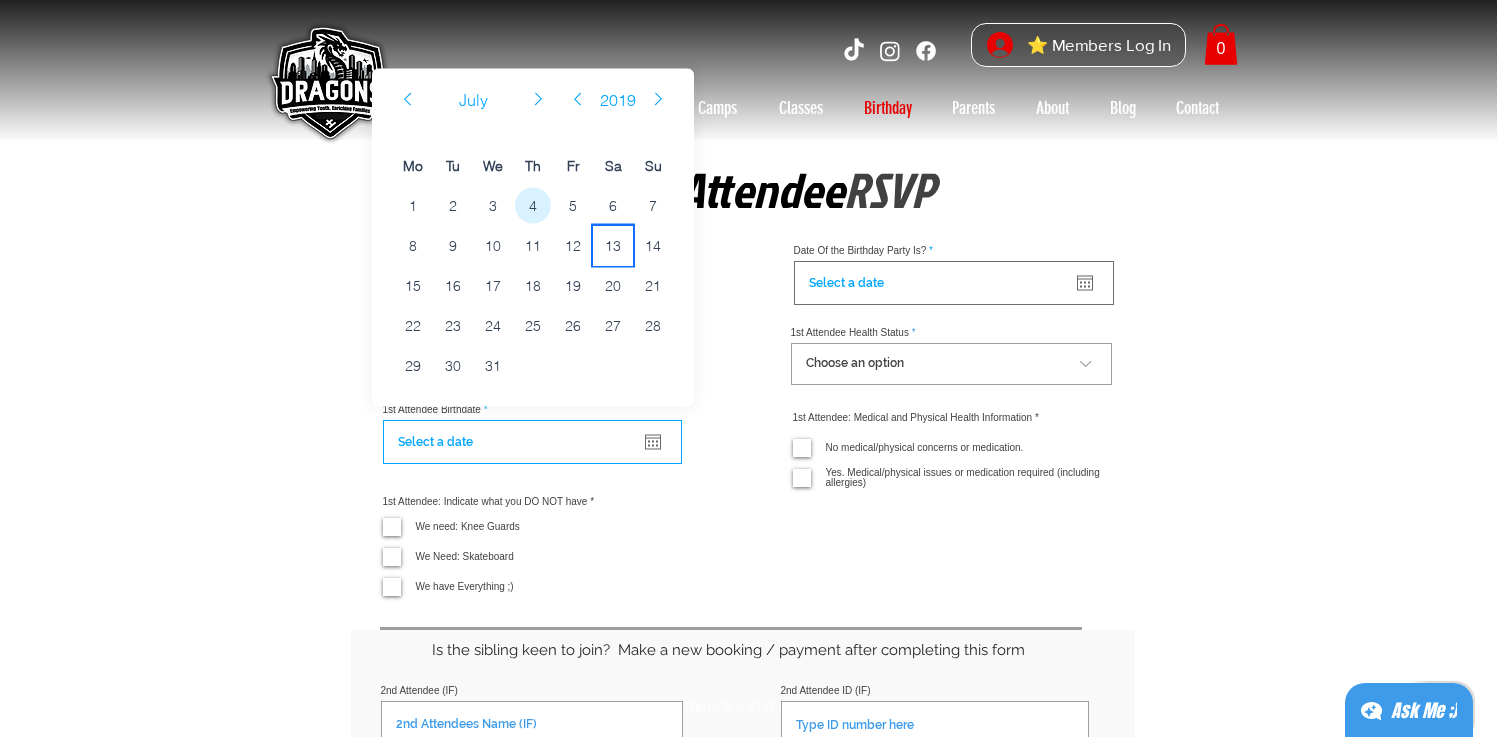 click on "4" at bounding box center (533, 205) 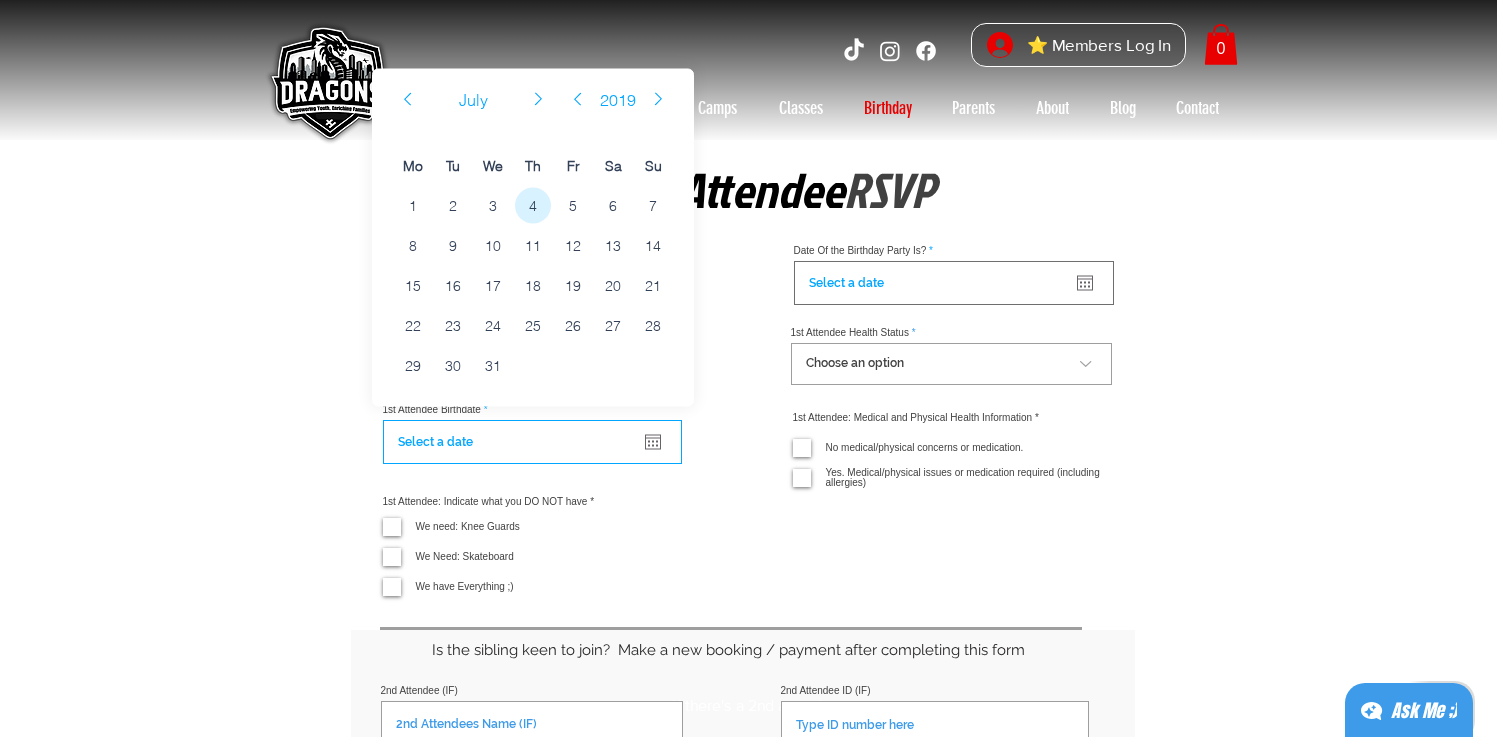 type on "04/07/2019" 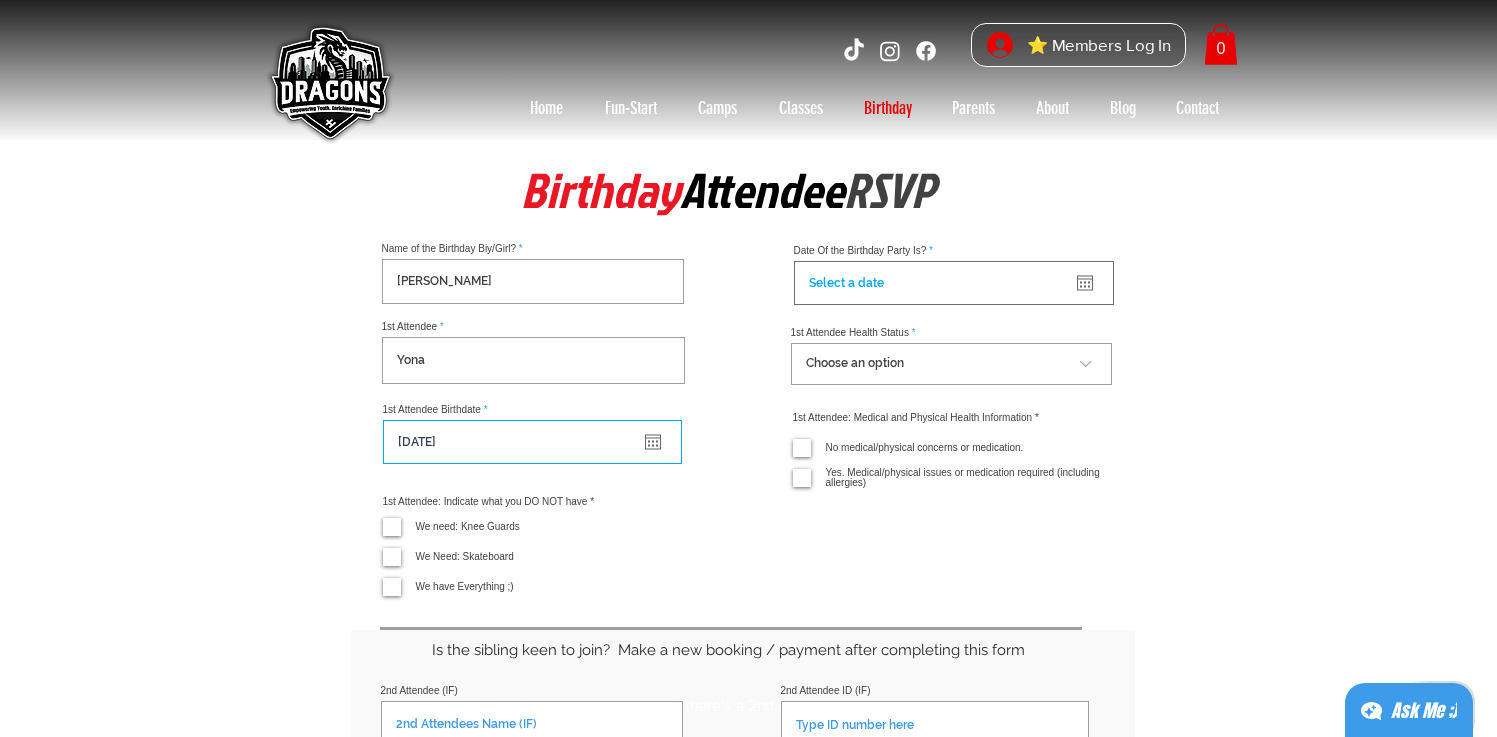 click on "We Need: Skateboard" at bounding box center (389, 556) 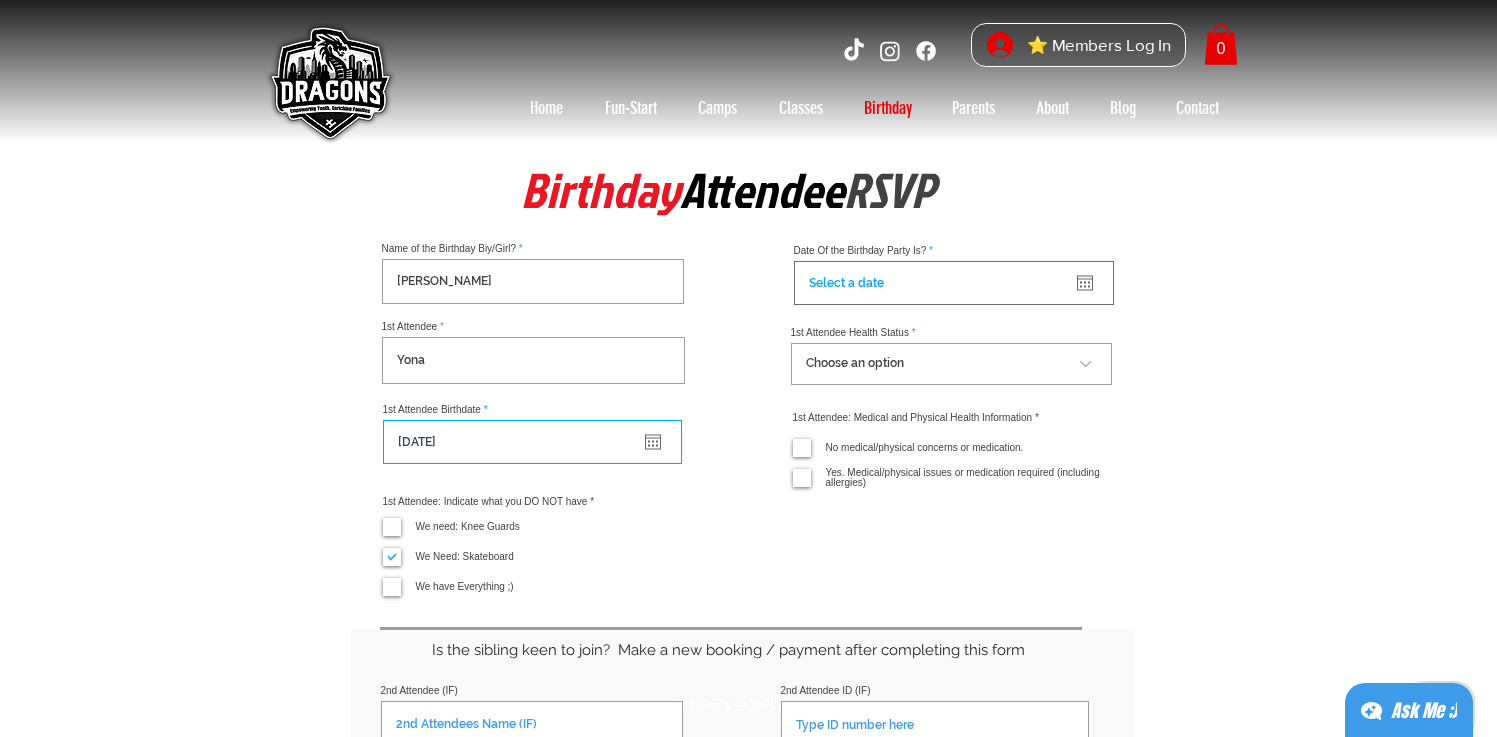 checkbox on "true" 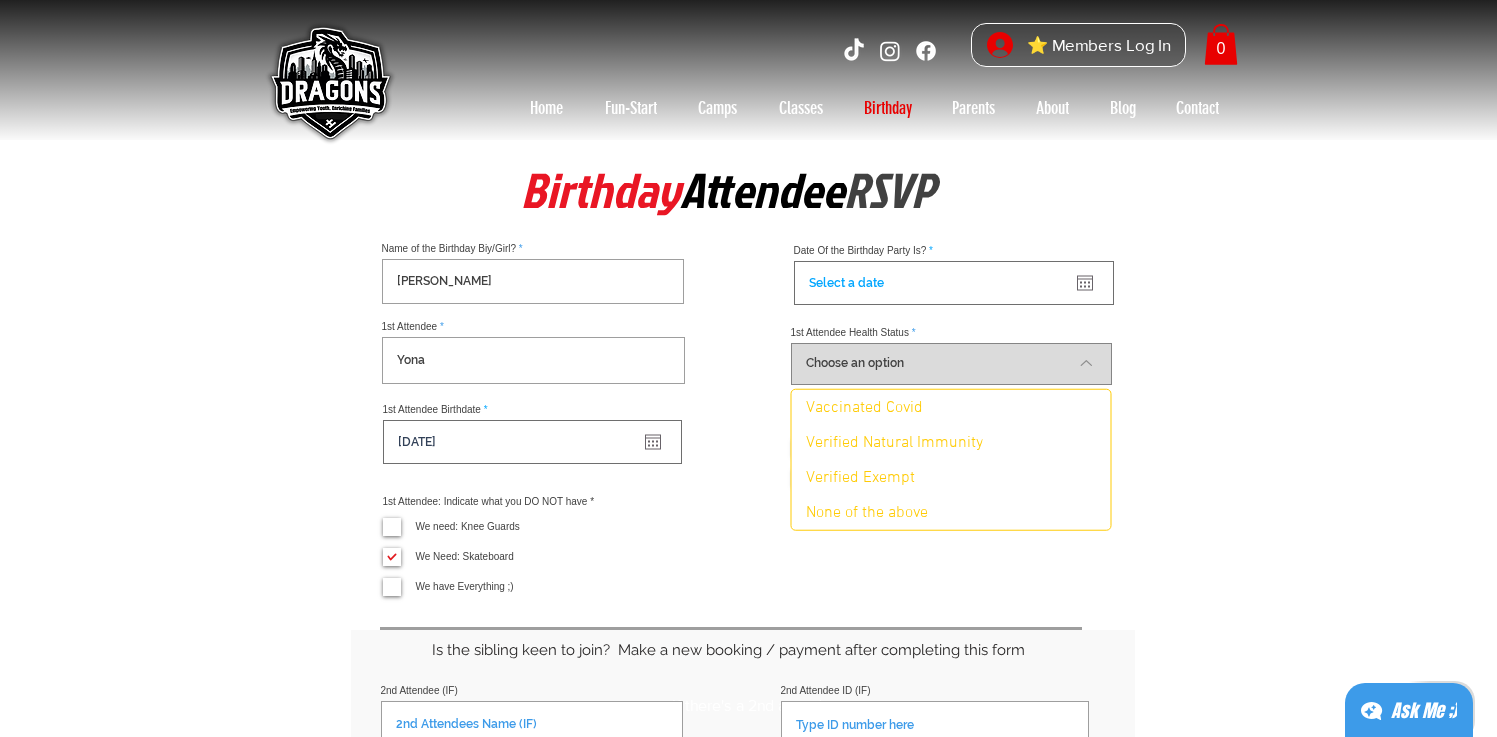 click on "Choose an option Vaccinated Covid Verified Natural Immunity Verified Exempt None of the above" at bounding box center (951, 364) 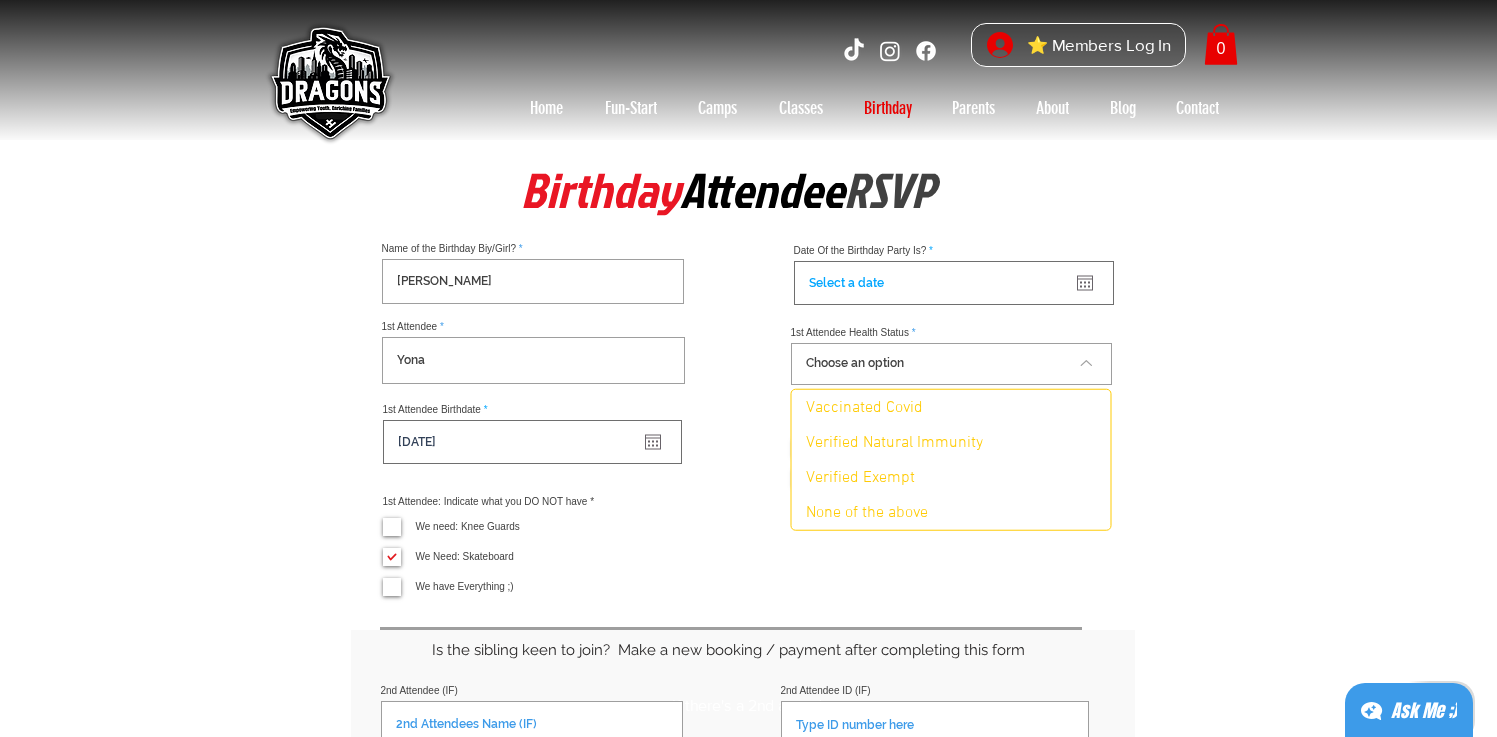 click at bounding box center (742, 887) 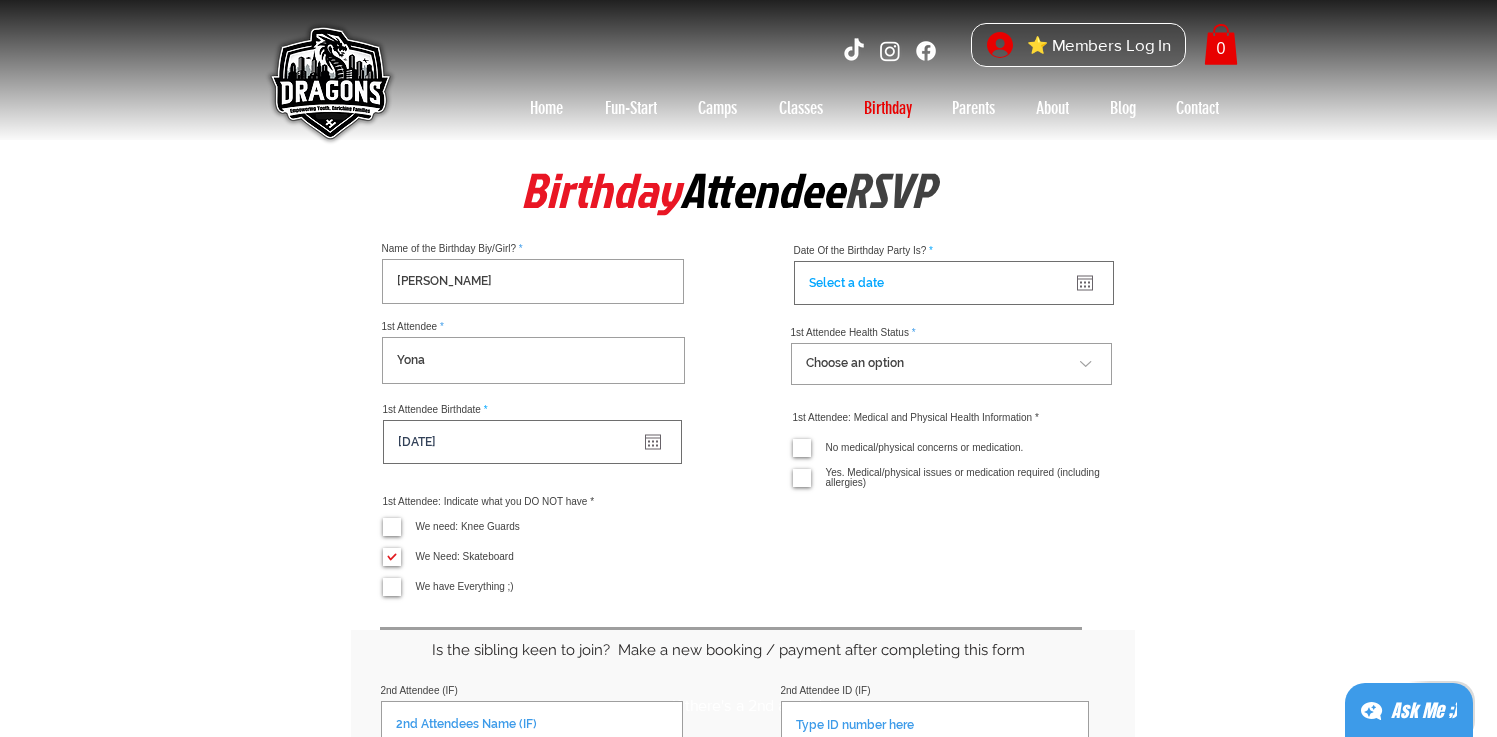 click on "No medical/physical concerns or medication." at bounding box center (799, 447) 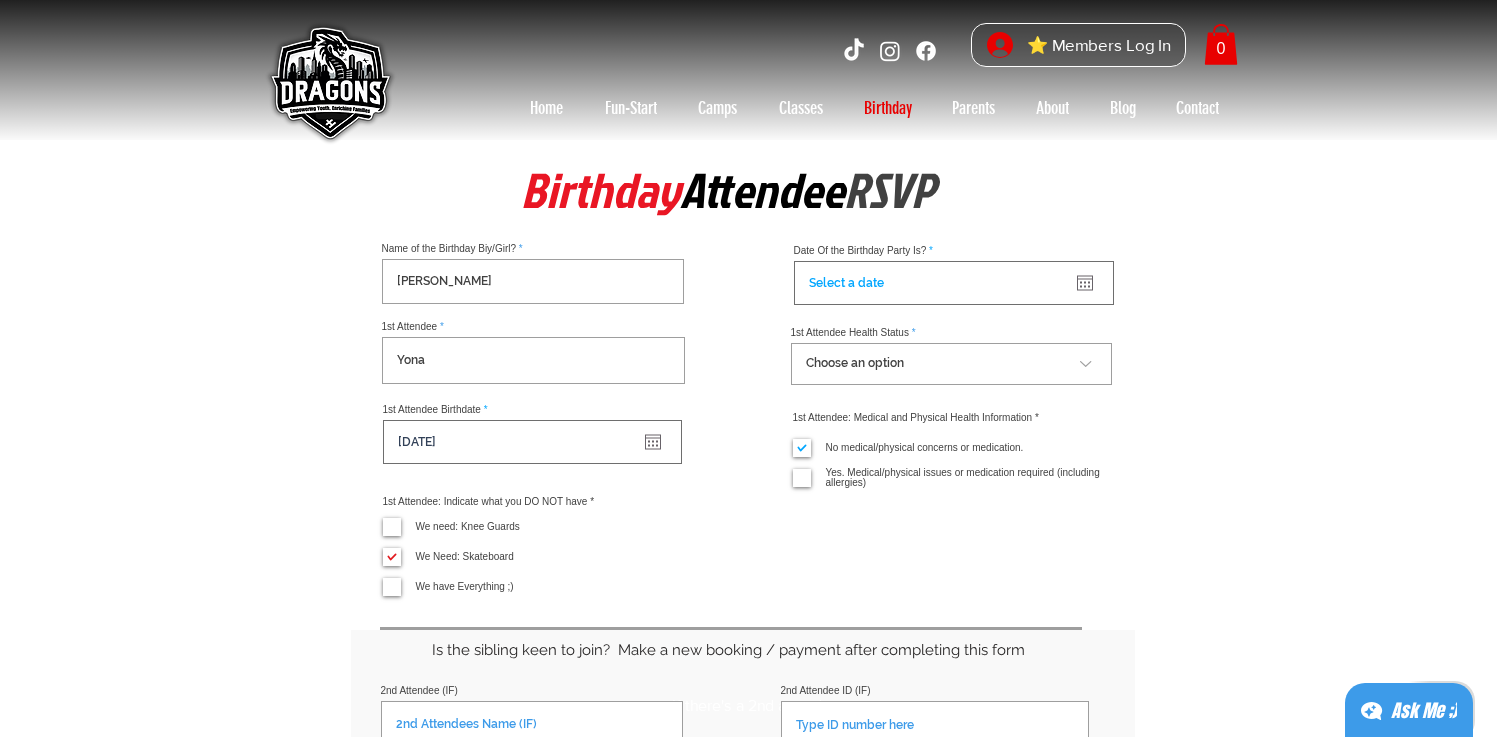 checkbox on "true" 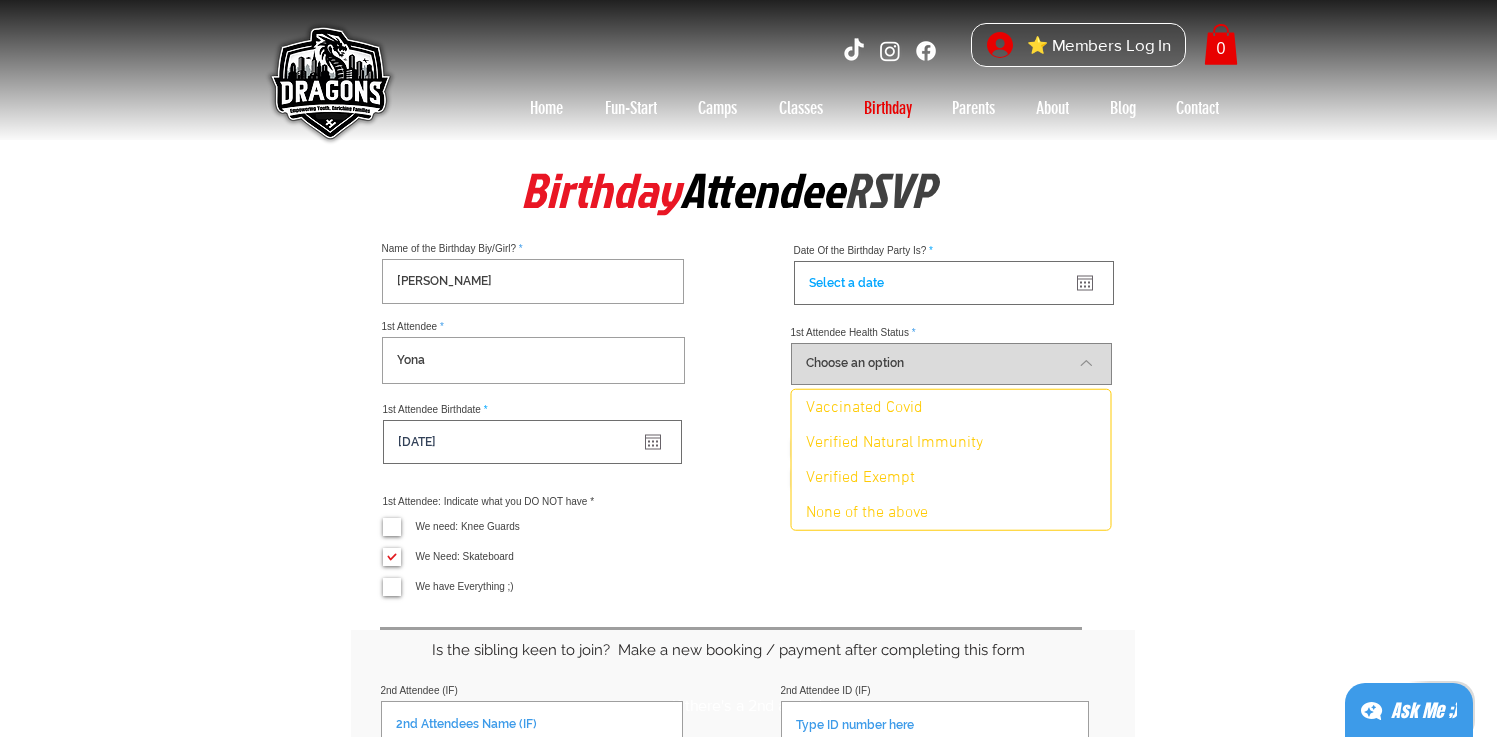 click on "Choose an option Vaccinated Covid Verified Natural Immunity Verified Exempt None of the above" at bounding box center [951, 364] 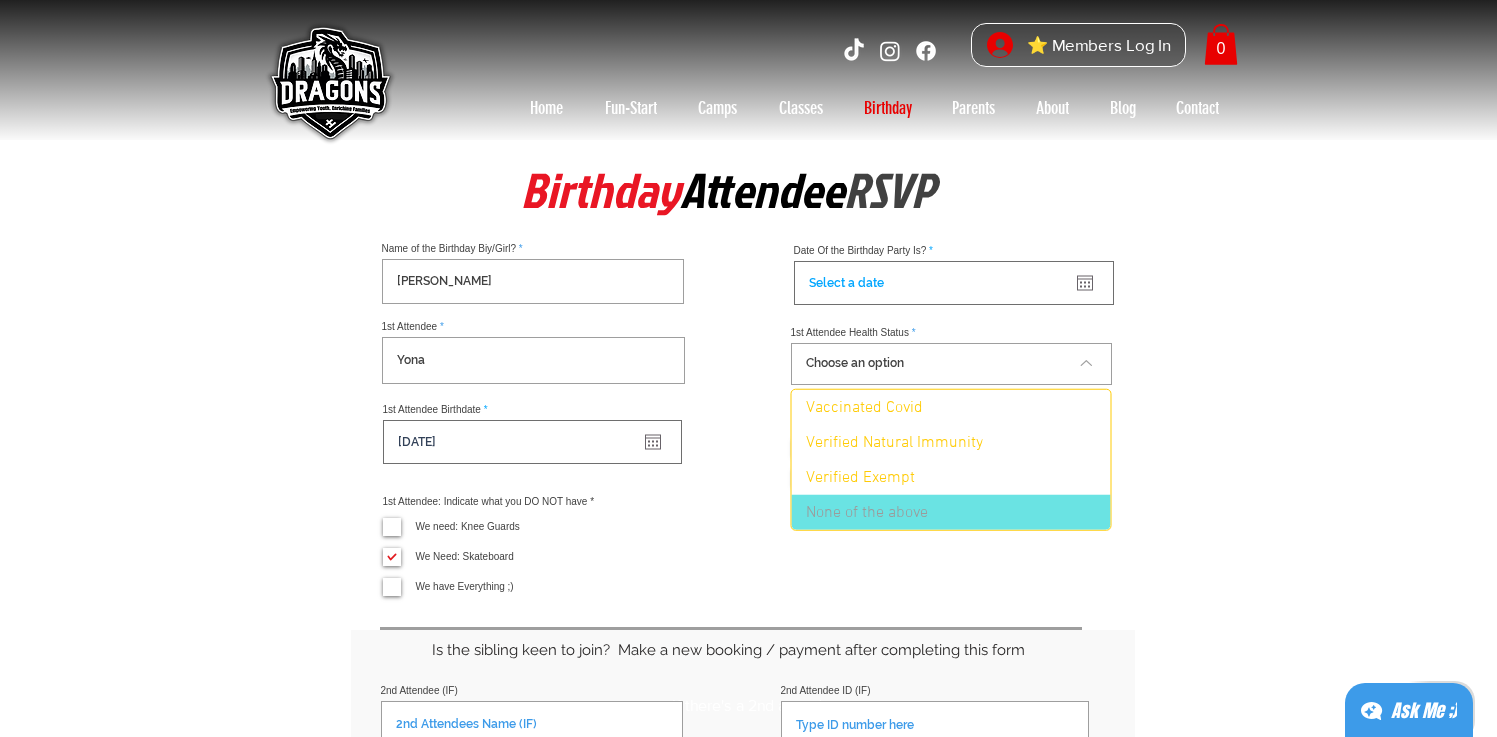 click on "None of the above" at bounding box center [860, 512] 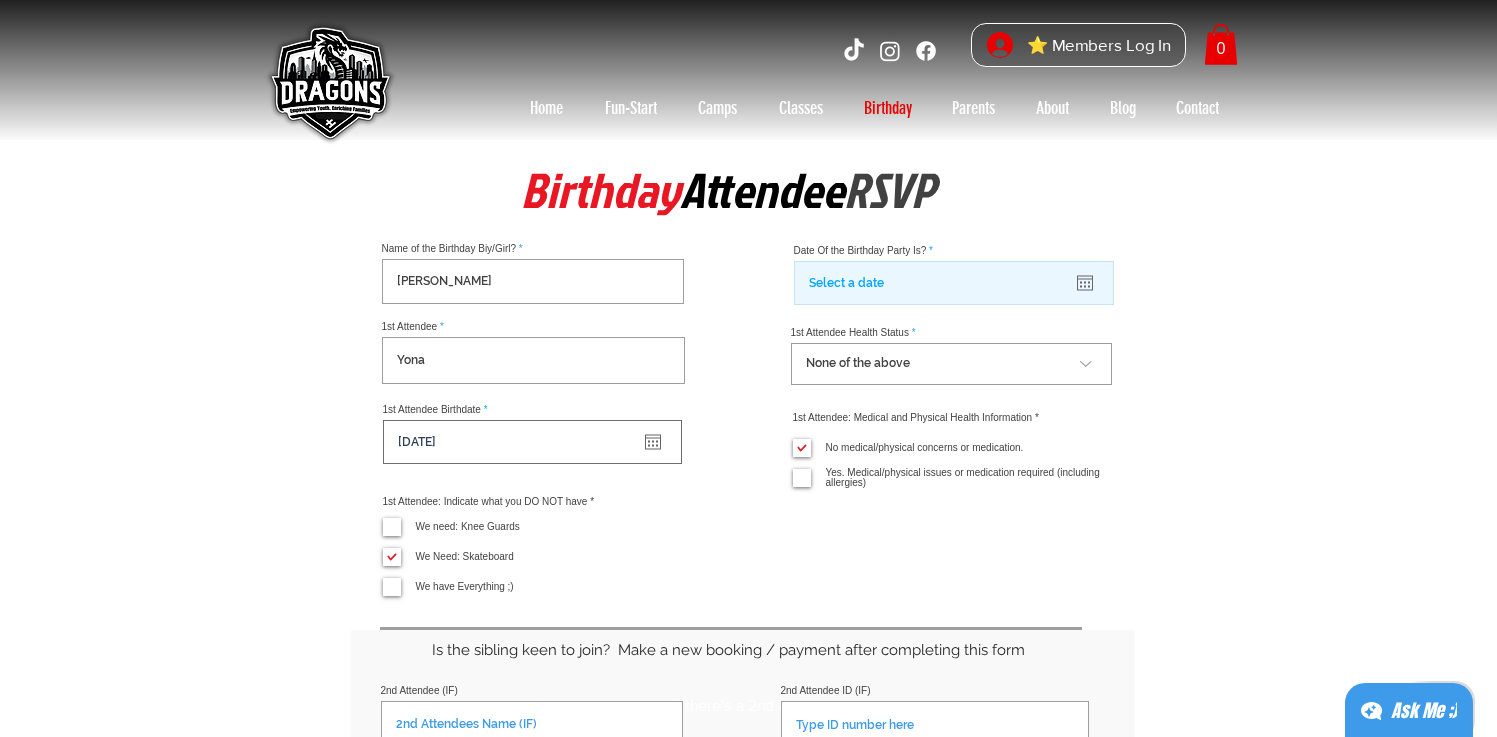 click at bounding box center [954, 283] 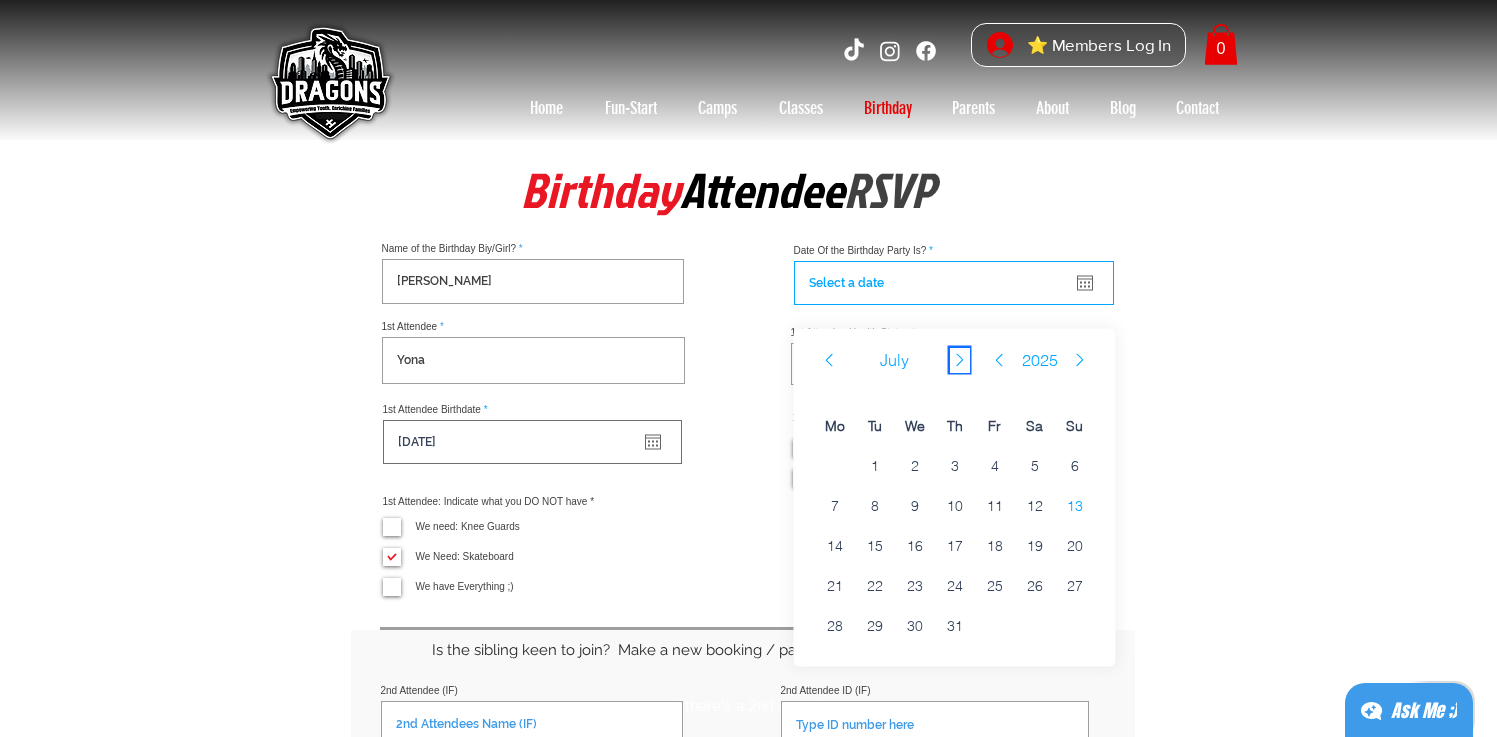 click at bounding box center [960, 359] 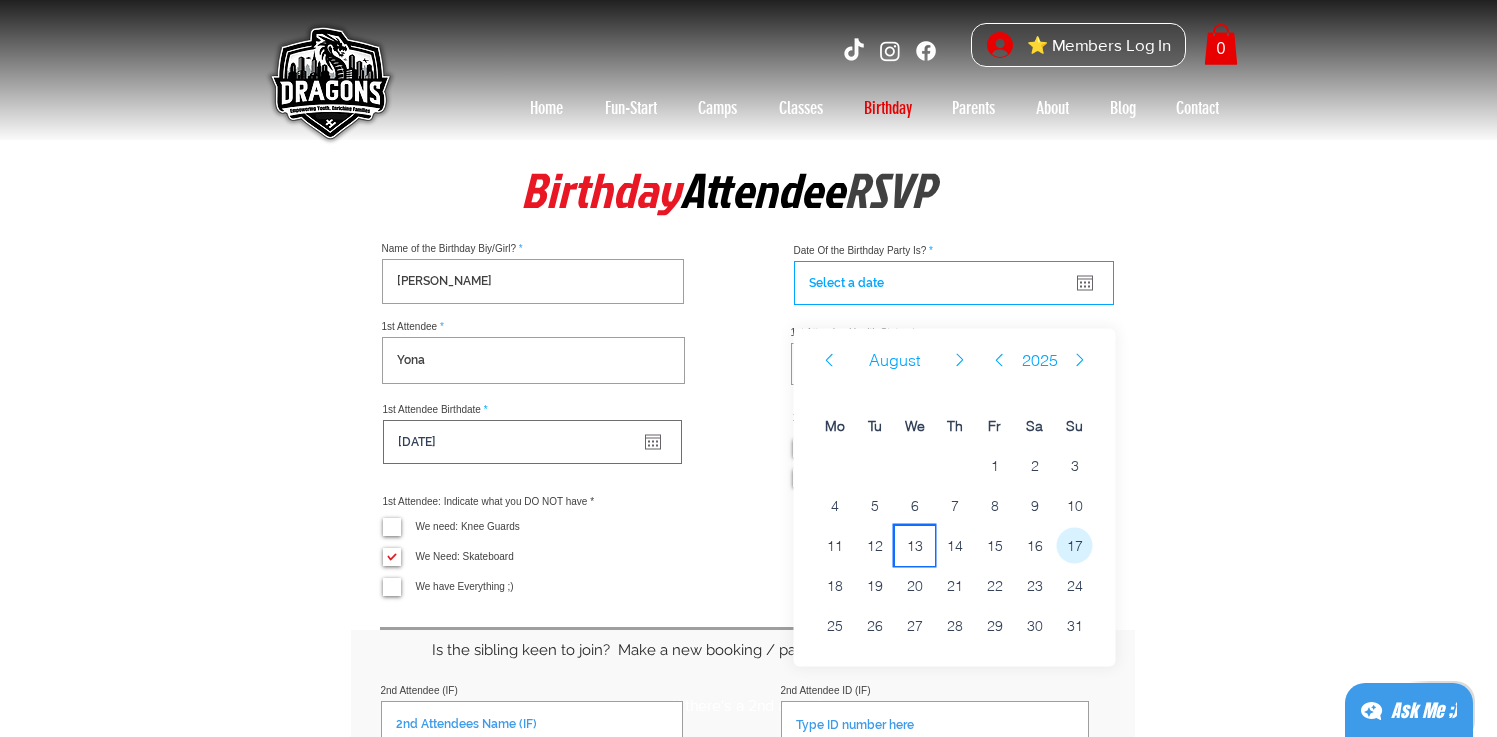 click on "17" at bounding box center [1075, 546] 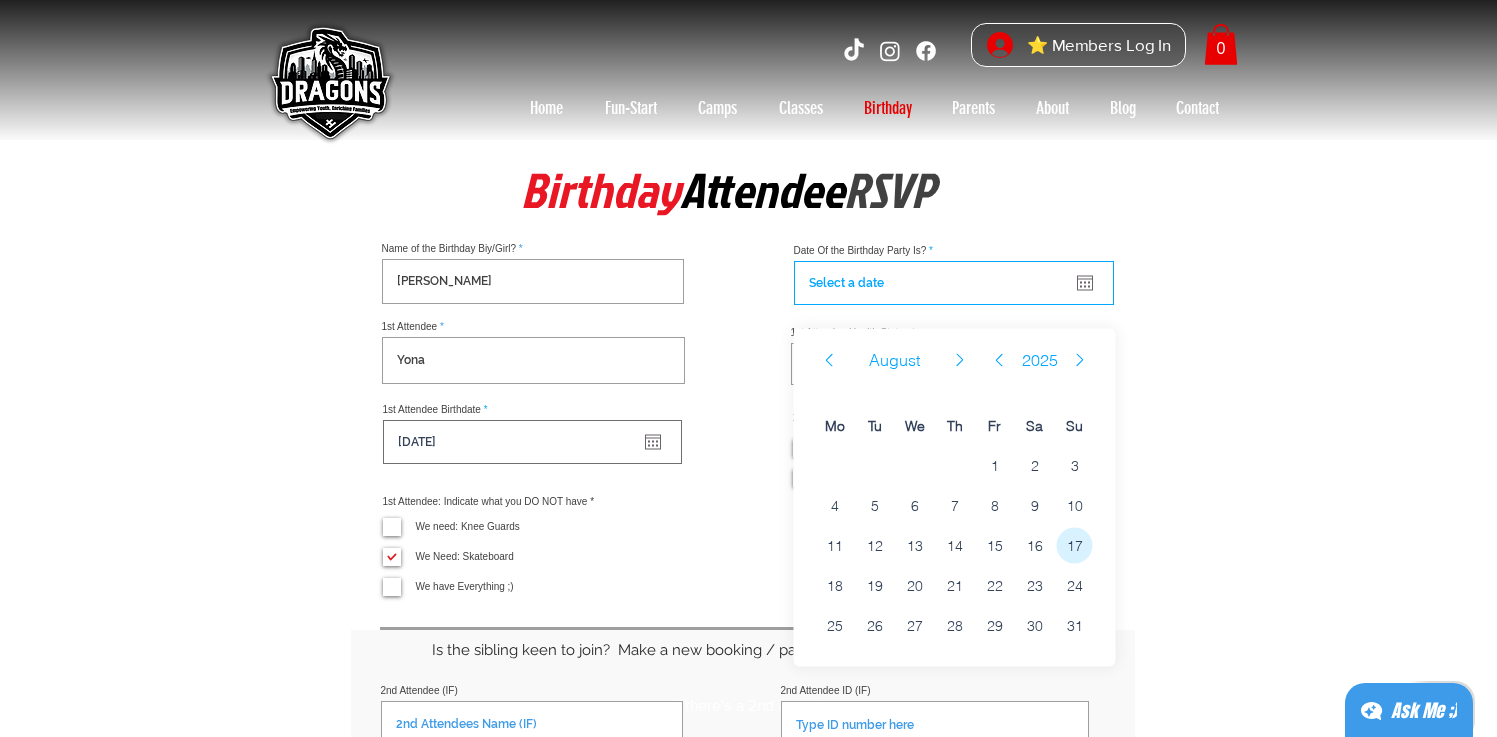 type on "17/08/2025" 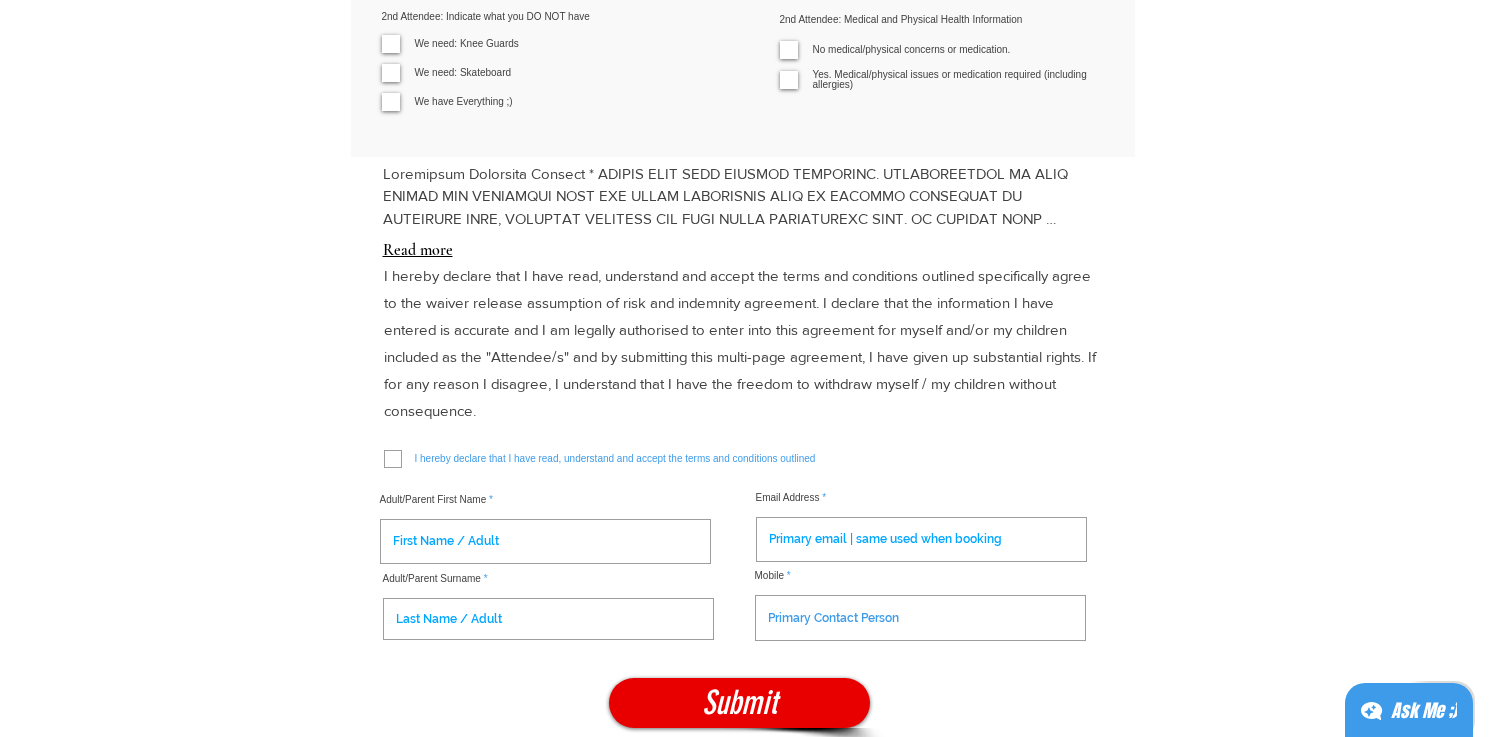 scroll, scrollTop: 838, scrollLeft: 0, axis: vertical 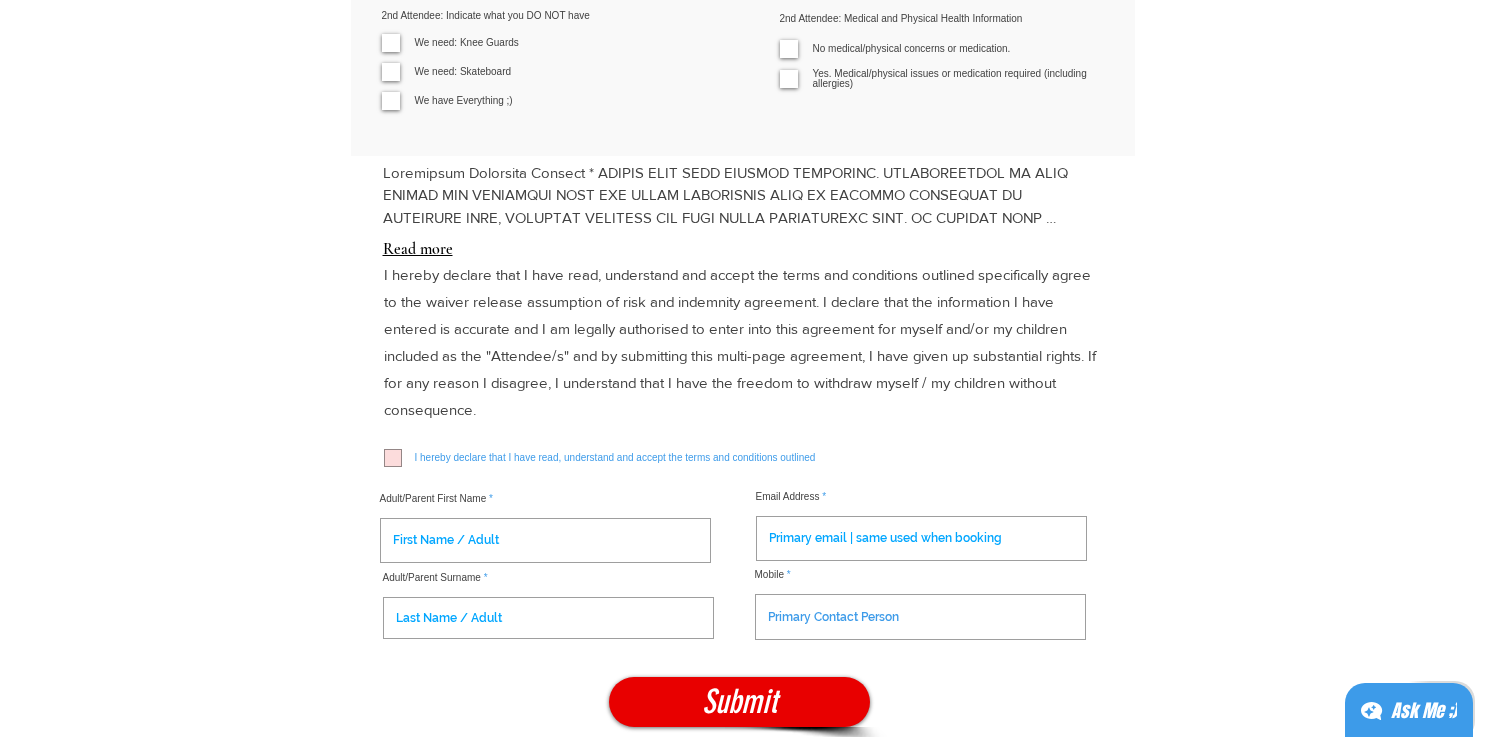 click on "​I hereby declare that I have read, understand and accept the terms and conditions outlined" at bounding box center (727, 458) 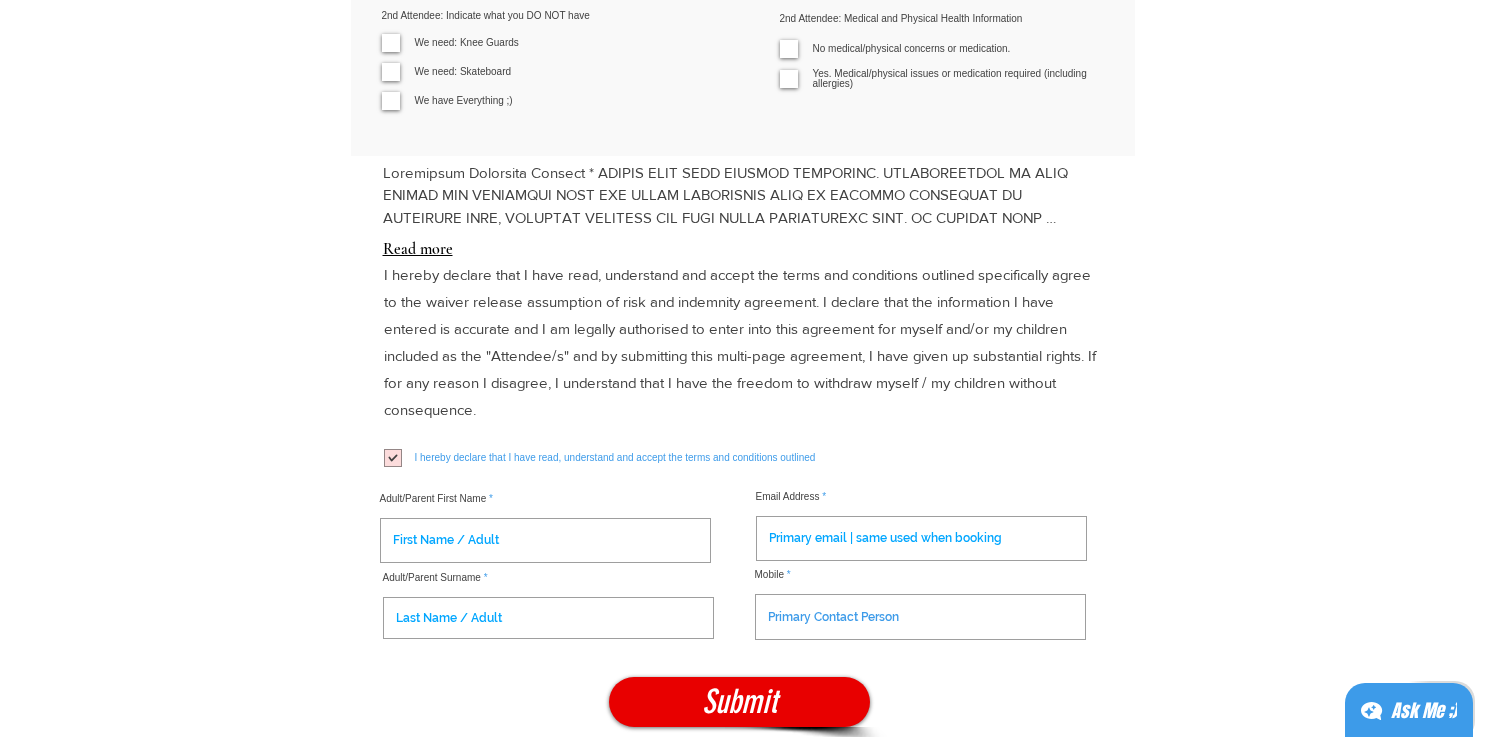 checkbox on "true" 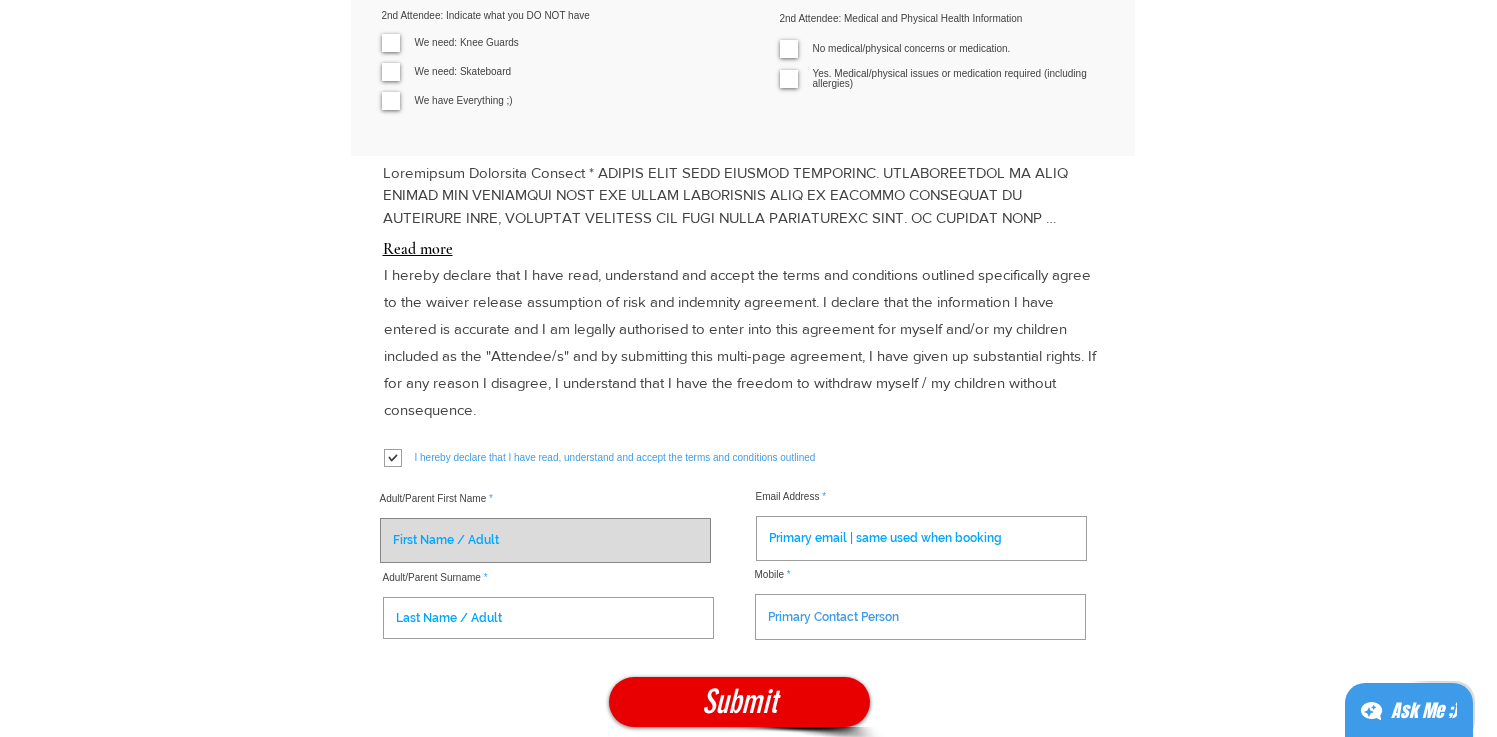 click on "Adult/Parent First Name" at bounding box center (545, 540) 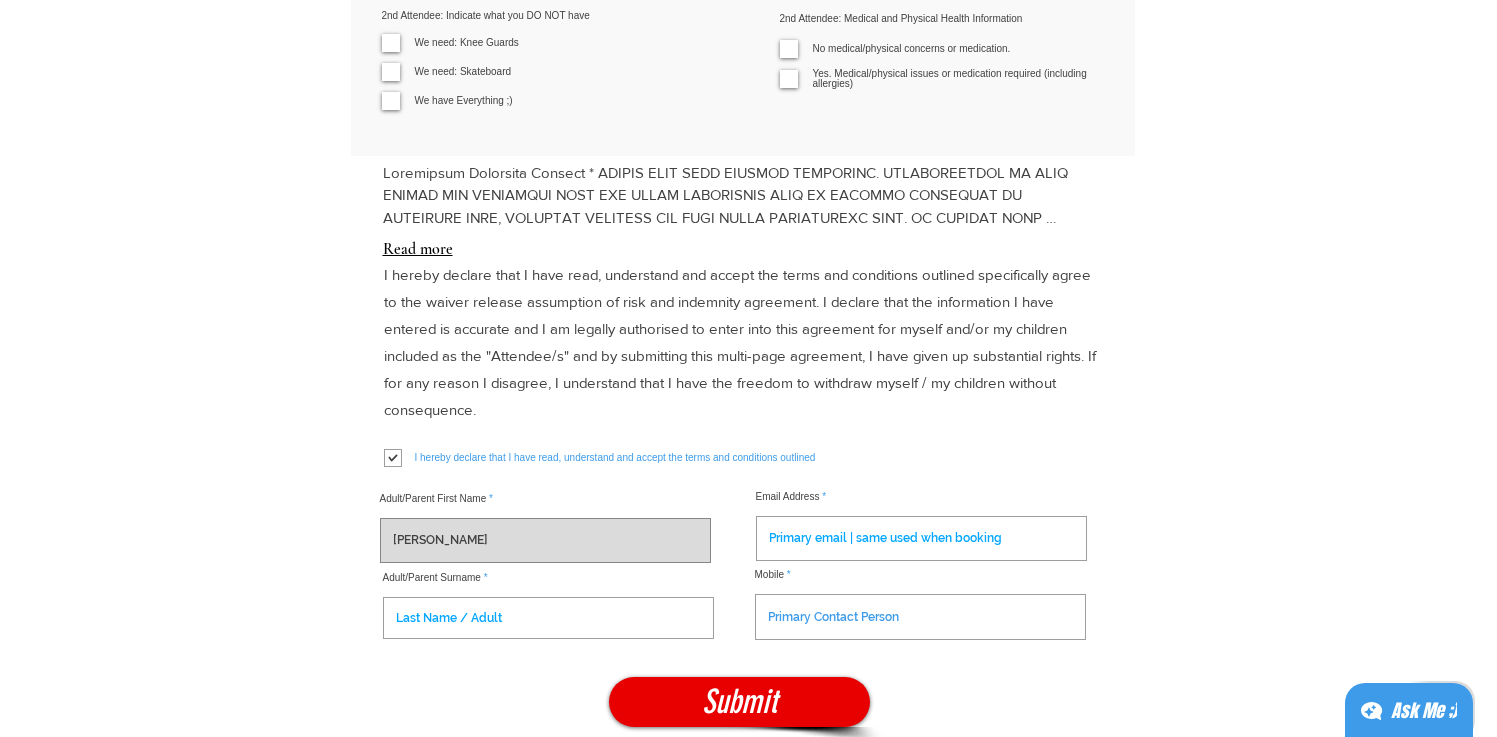 type on "Joseph" 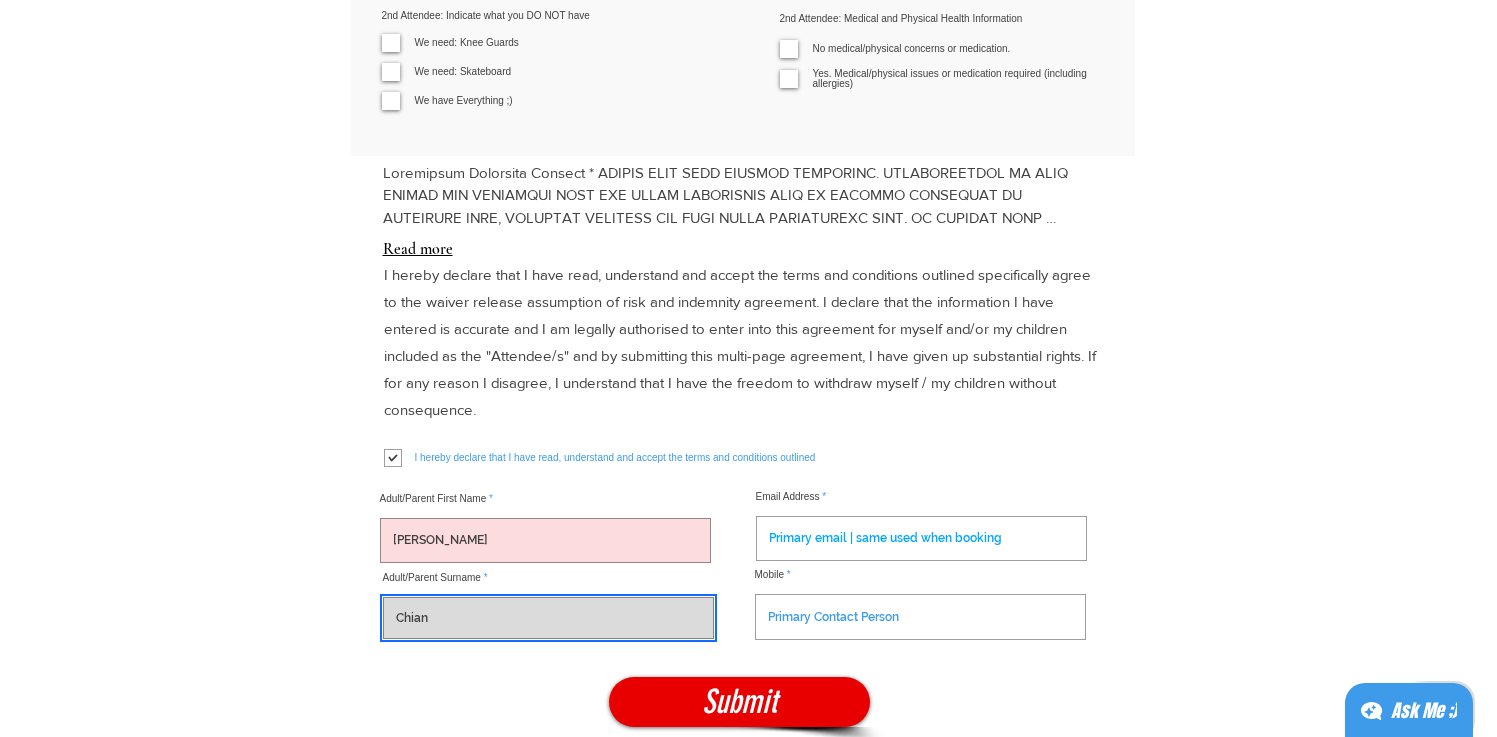 type on "Chian" 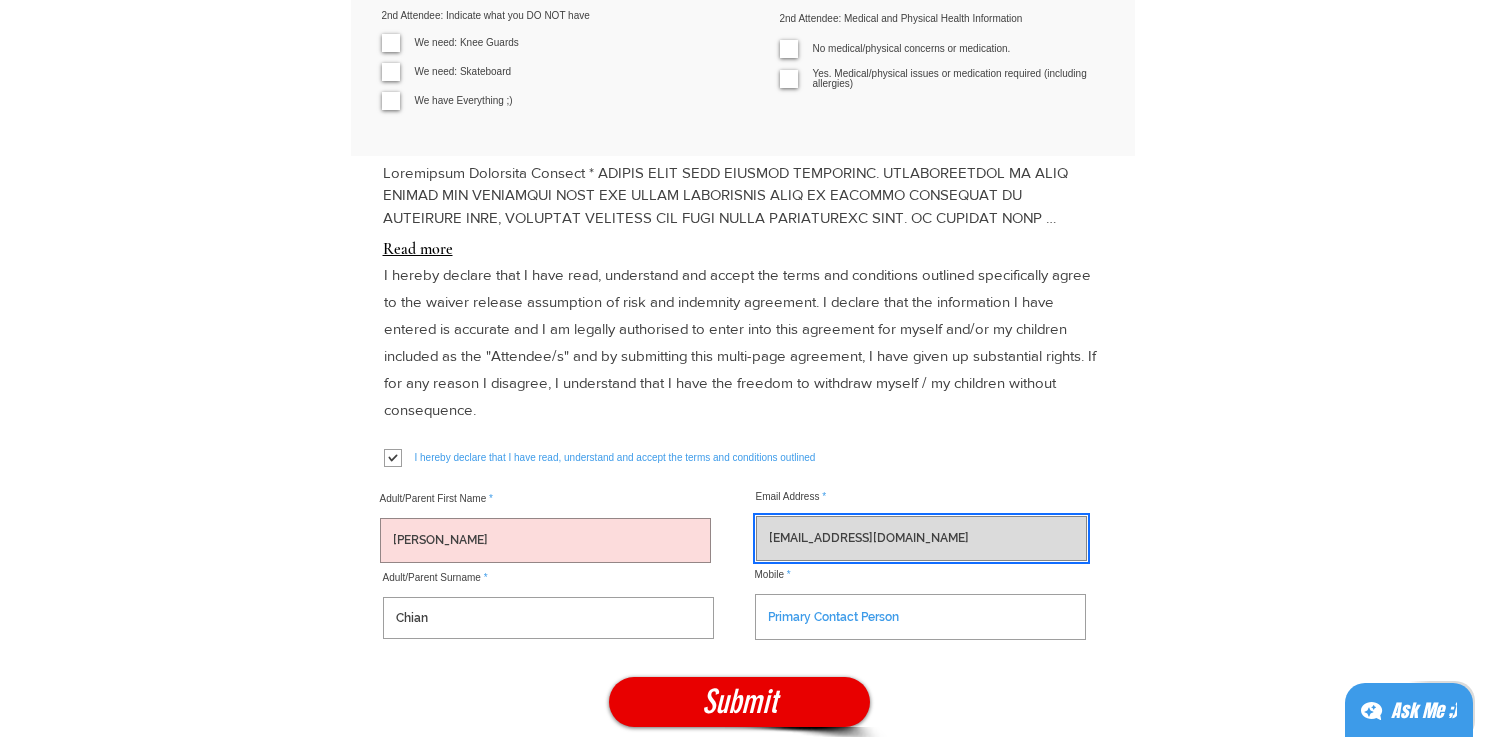 type on "oap.chian@gmail.com" 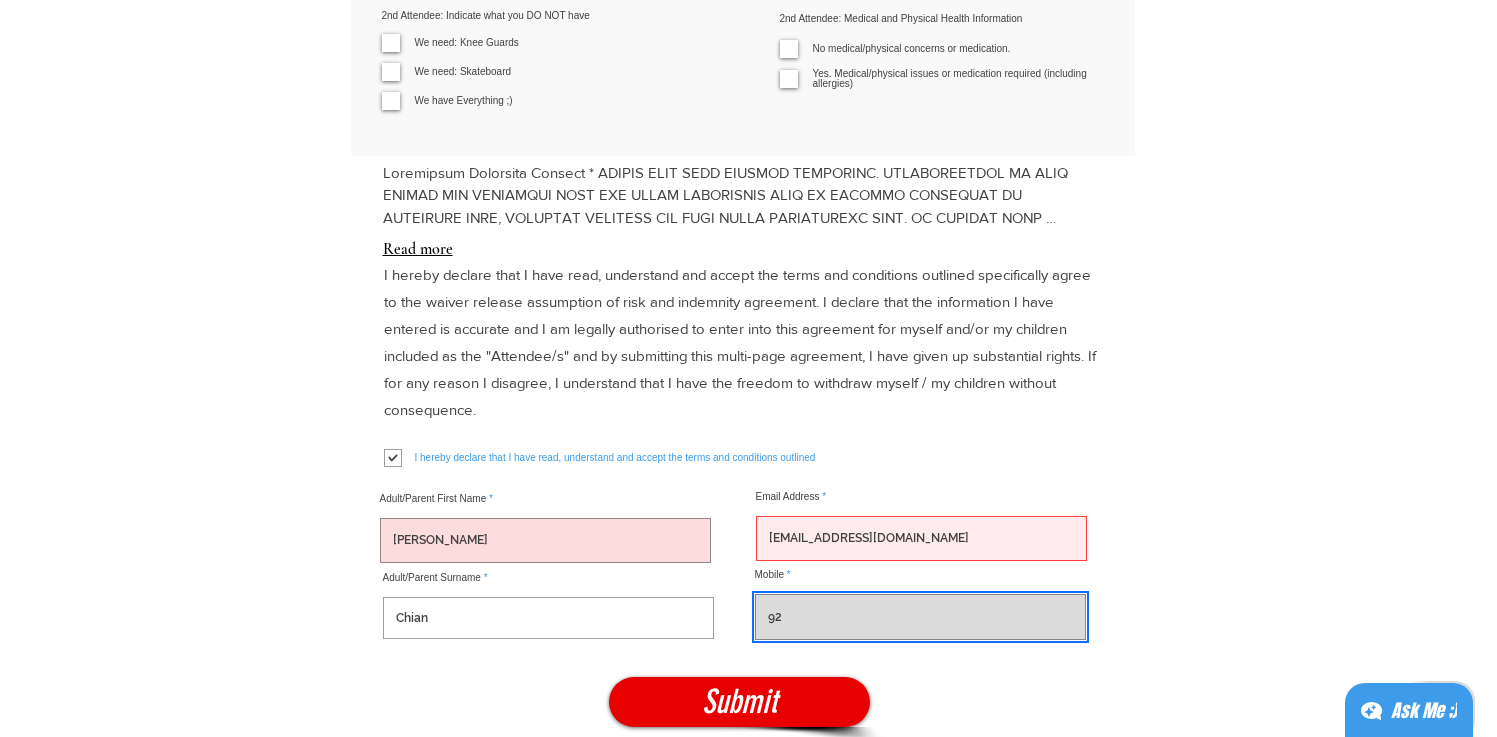 type on "9" 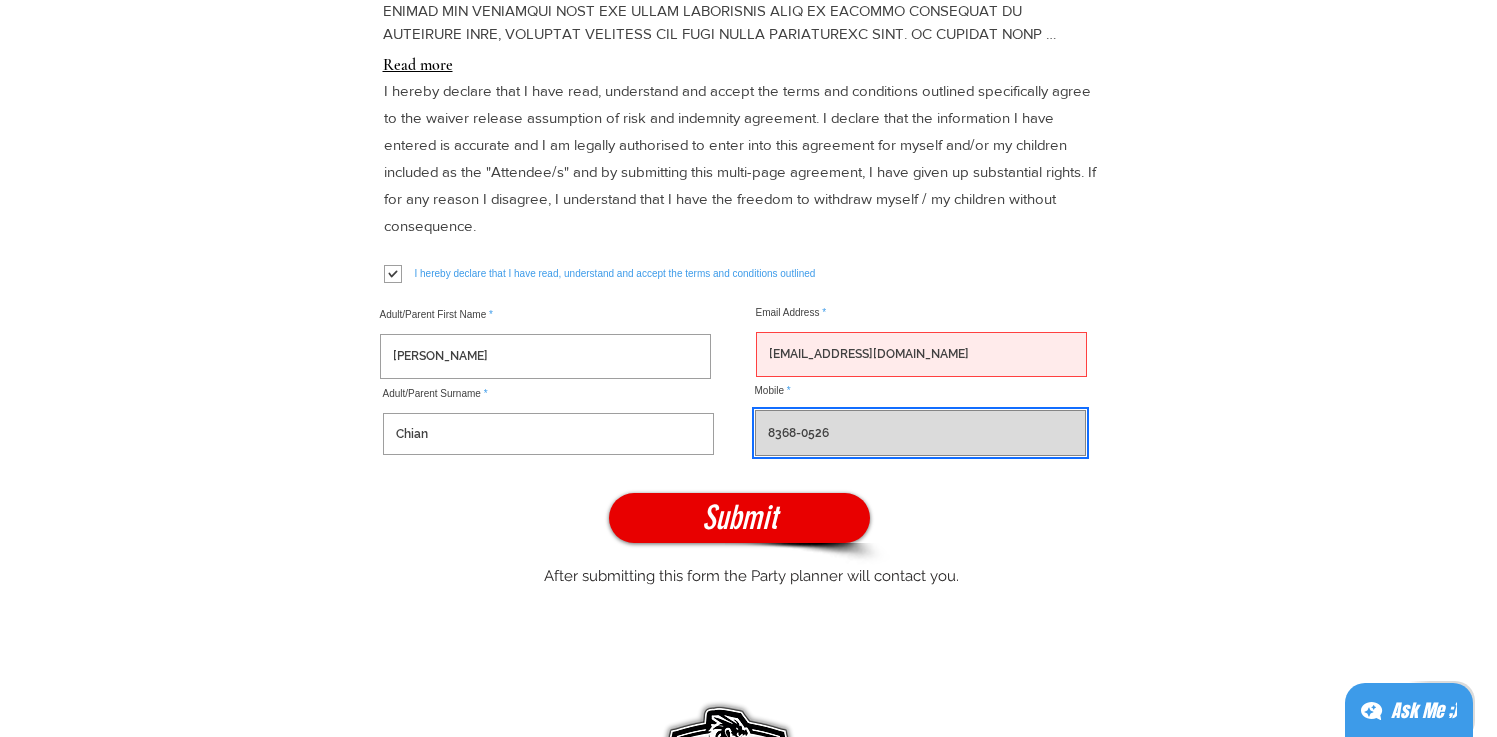 scroll, scrollTop: 1025, scrollLeft: 0, axis: vertical 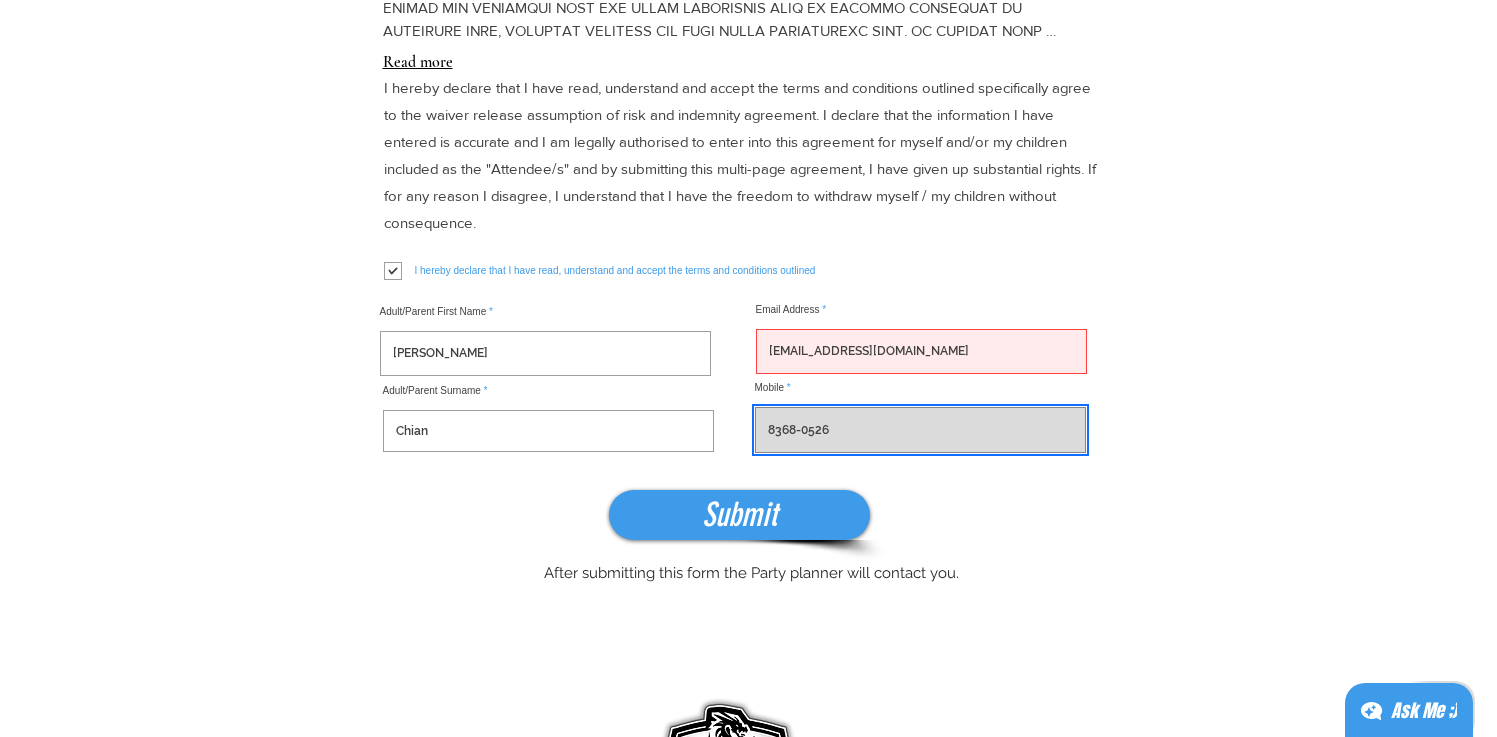 type on "8368-0526" 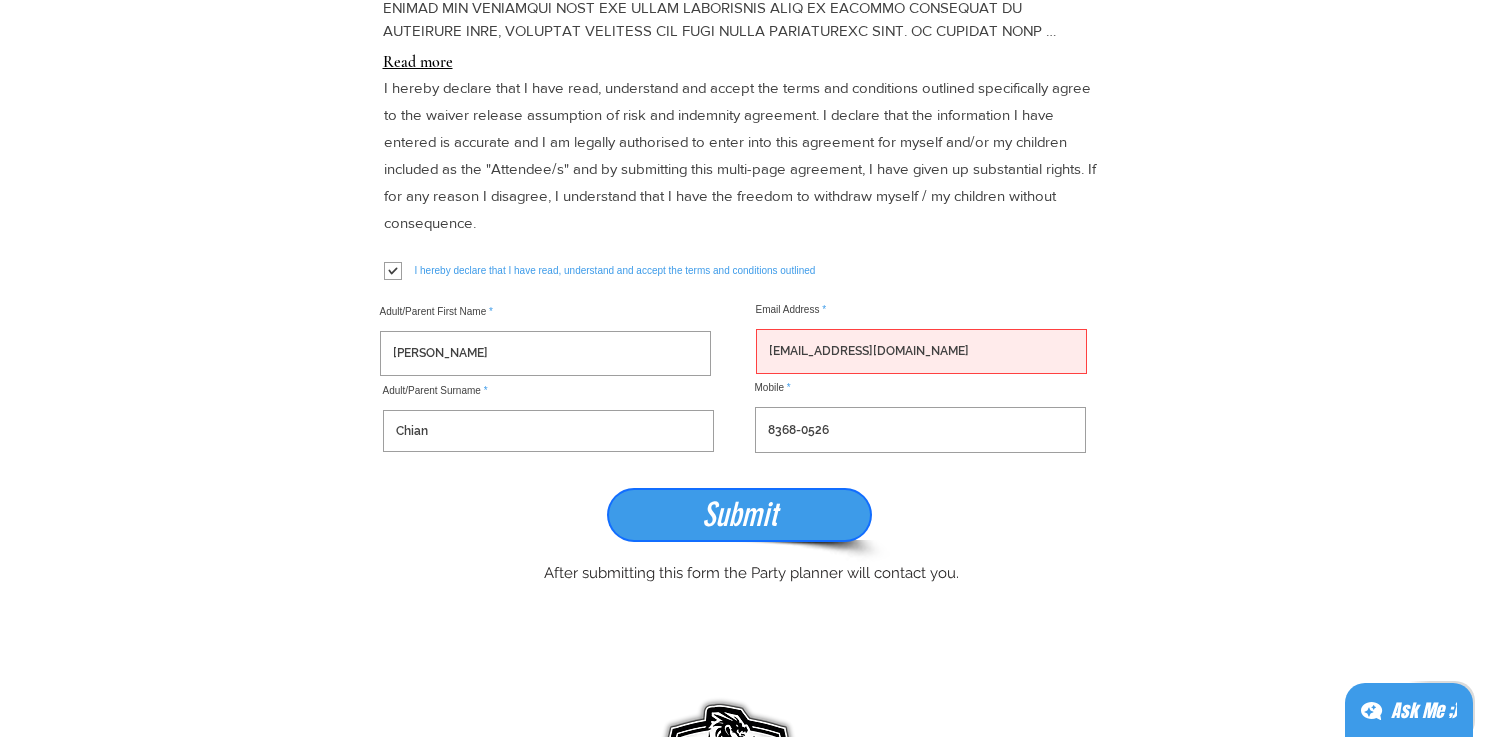 click on "Submit" at bounding box center (739, 515) 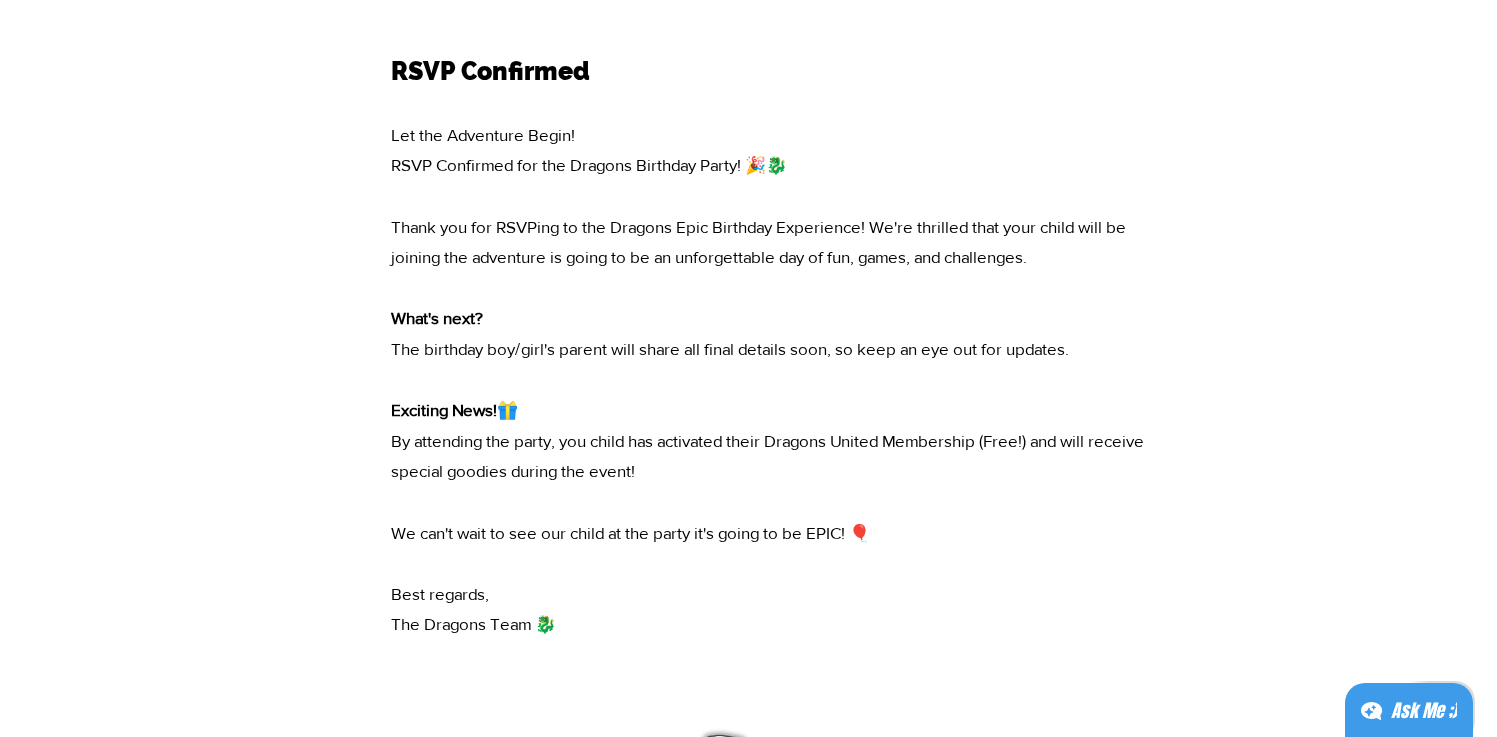 scroll, scrollTop: 139, scrollLeft: 0, axis: vertical 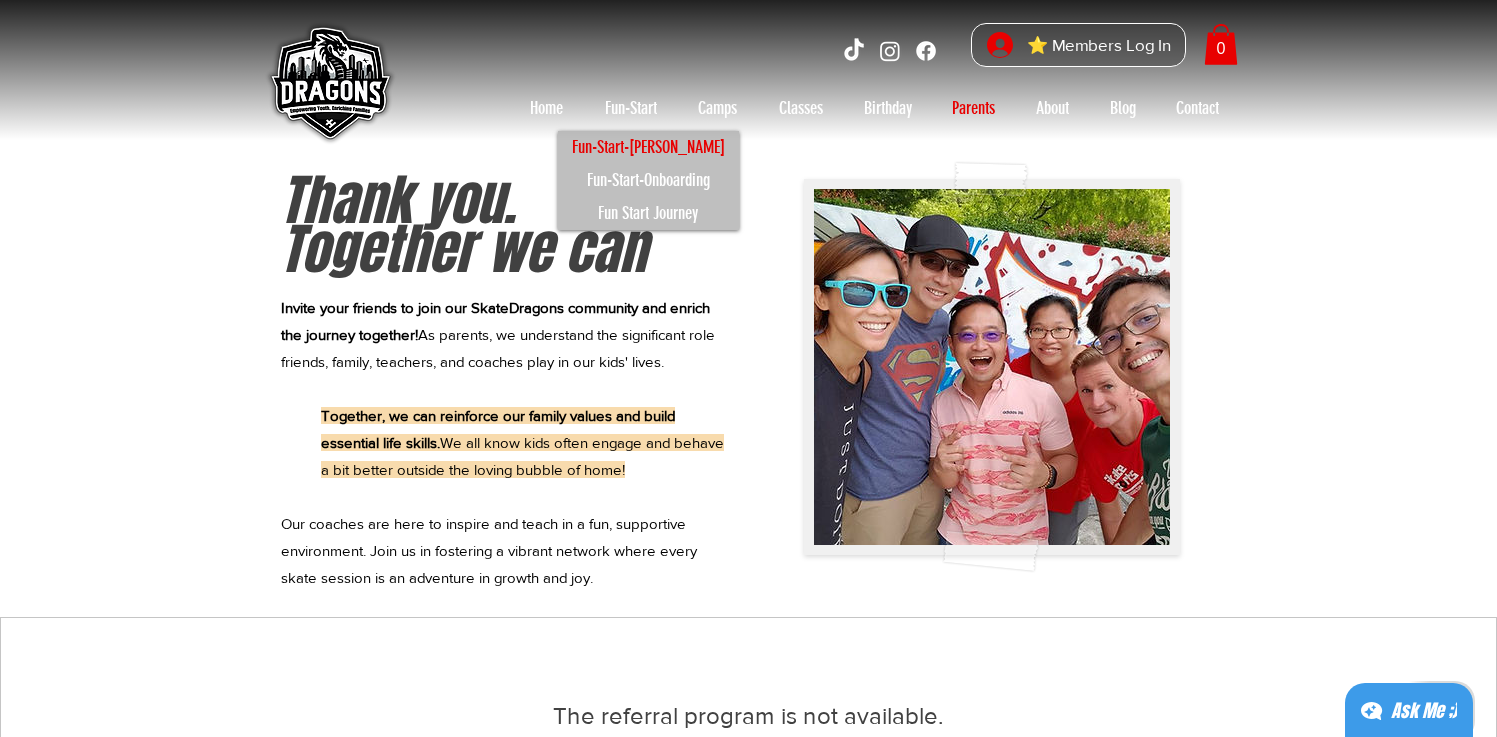 click on "Fun-Start-[PERSON_NAME]" at bounding box center [648, 147] 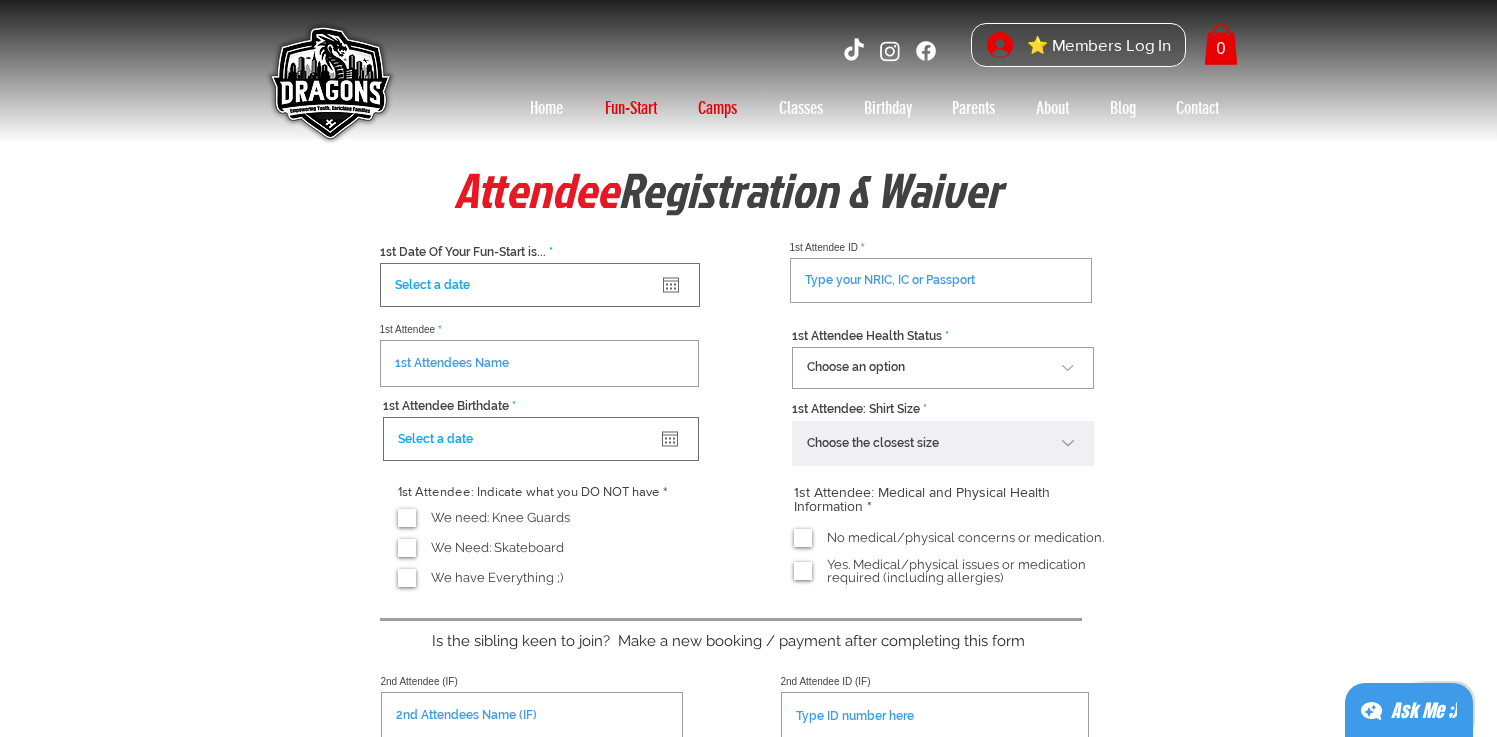 click on "Camps" at bounding box center (717, 108) 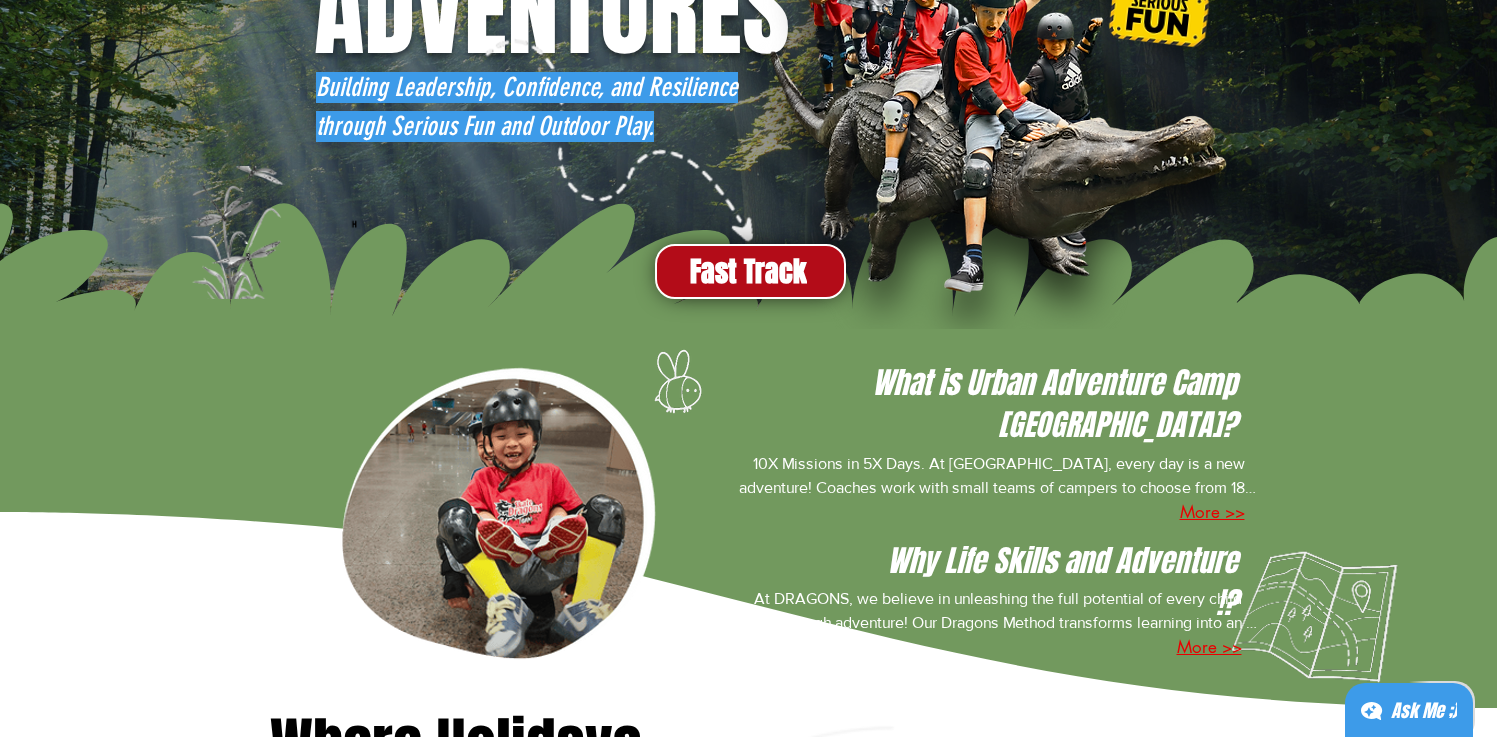 scroll, scrollTop: 0, scrollLeft: 0, axis: both 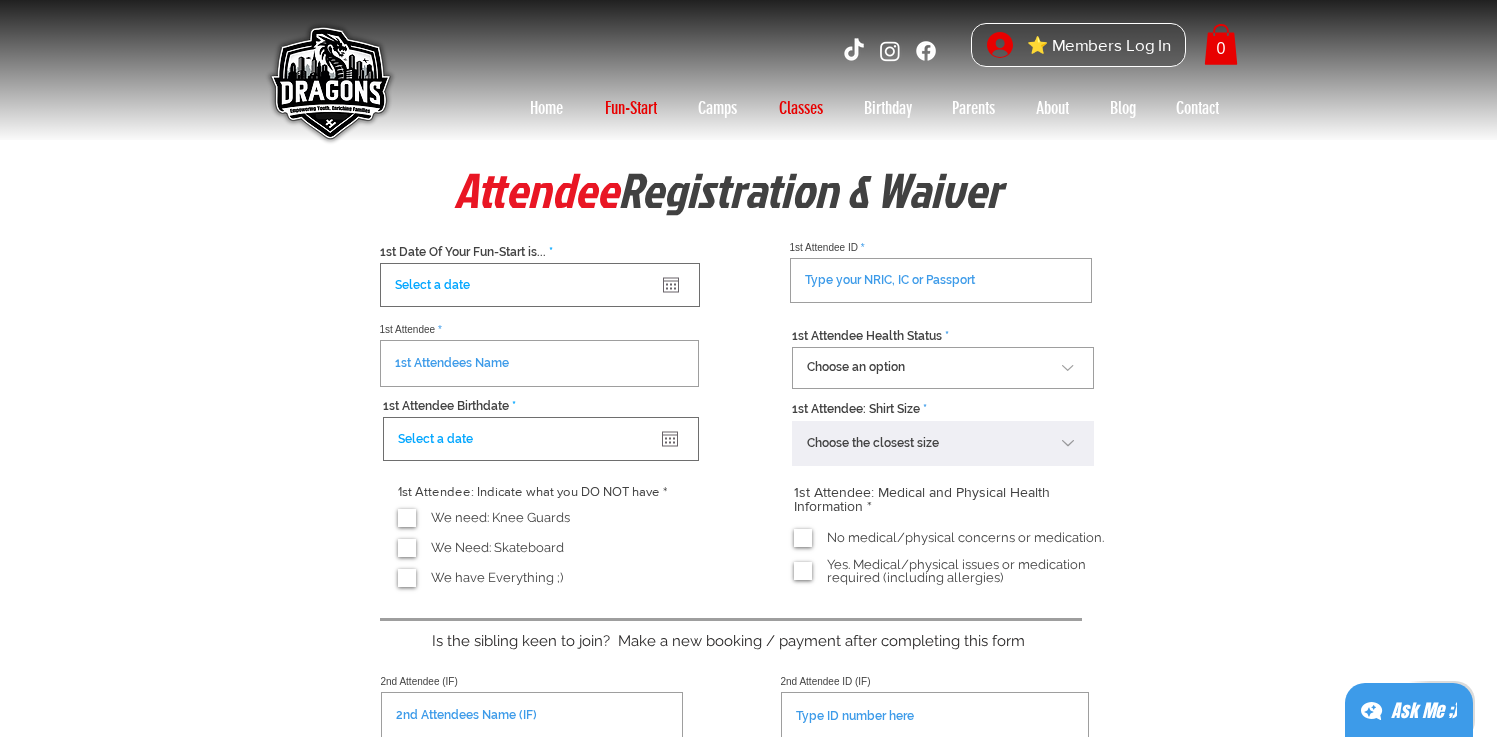 click on "Classes" at bounding box center (801, 108) 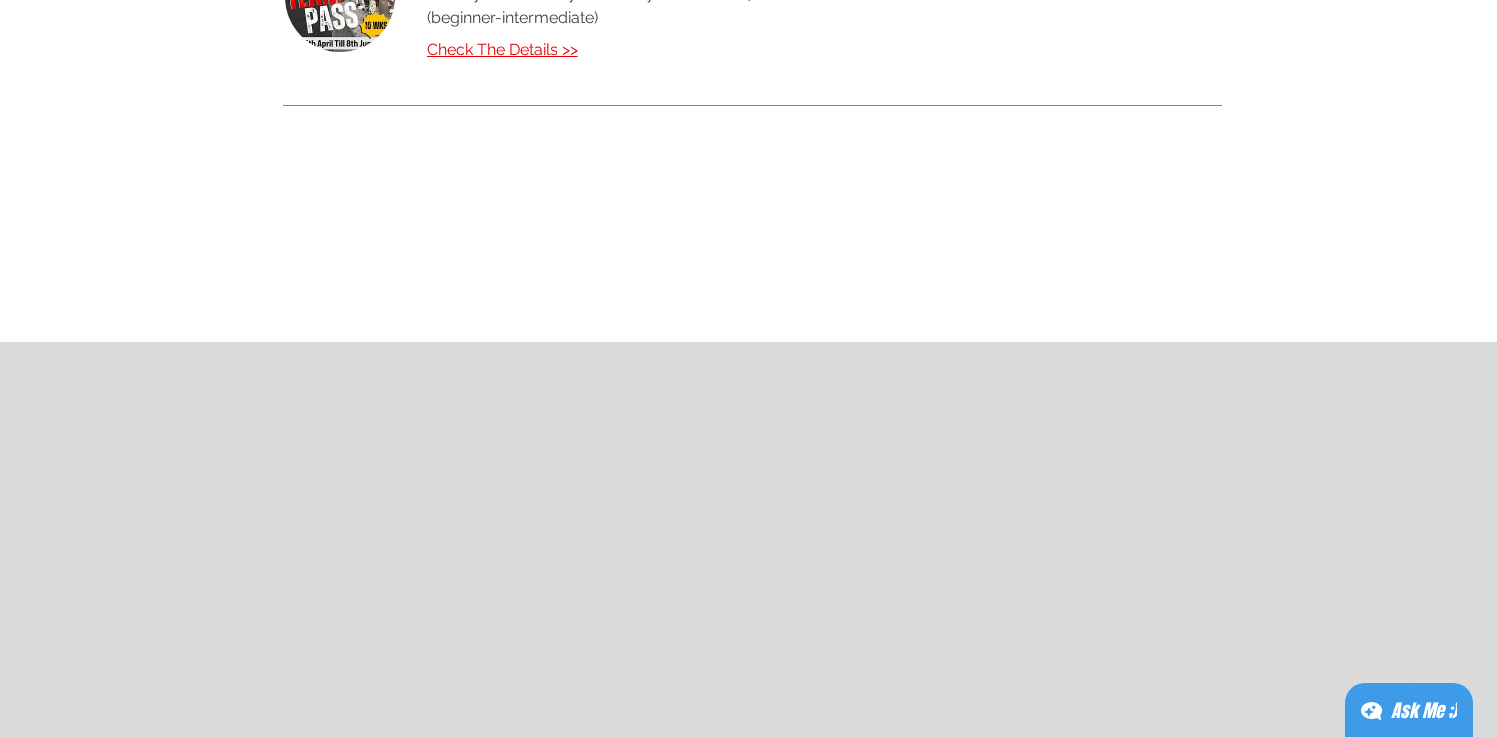scroll, scrollTop: 6713, scrollLeft: 0, axis: vertical 